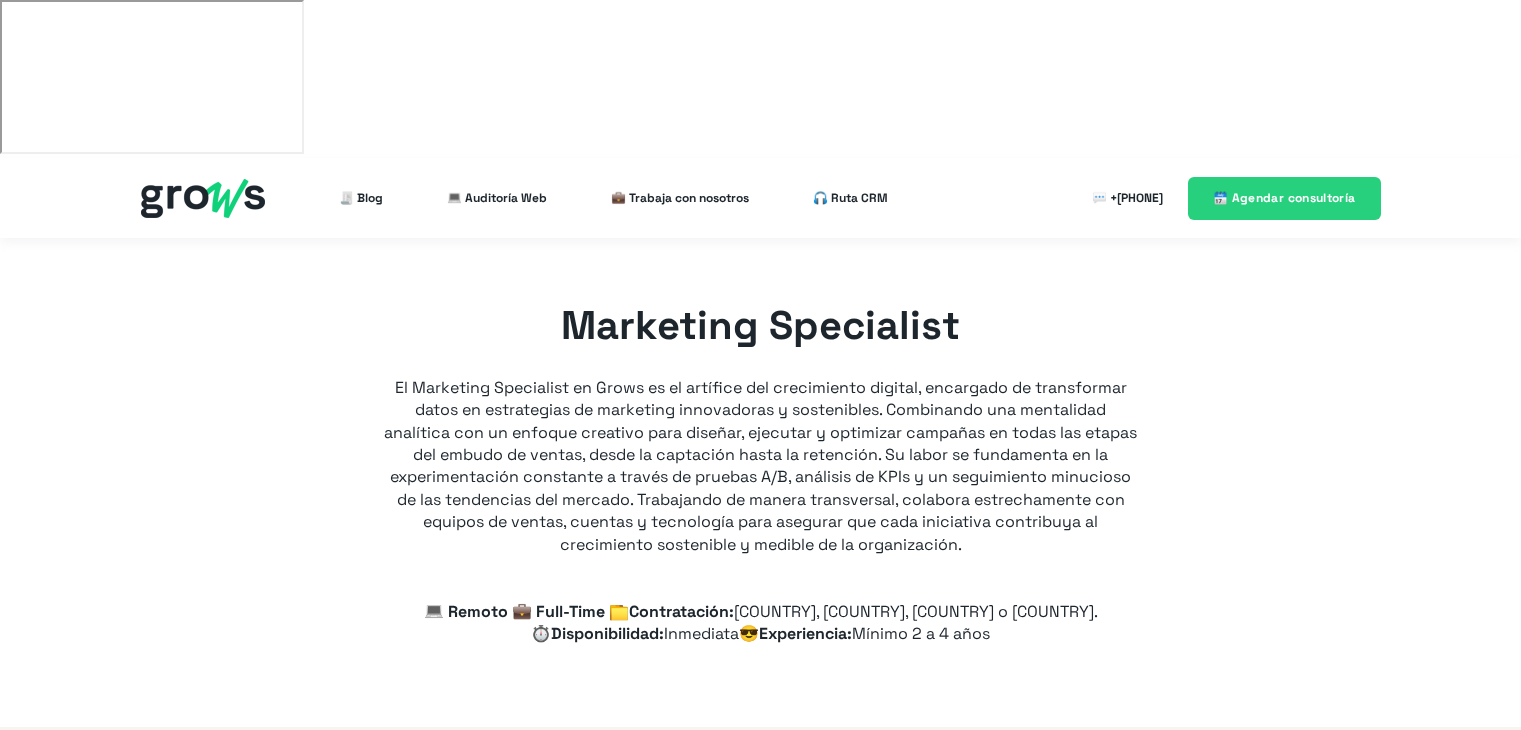 scroll, scrollTop: 0, scrollLeft: 0, axis: both 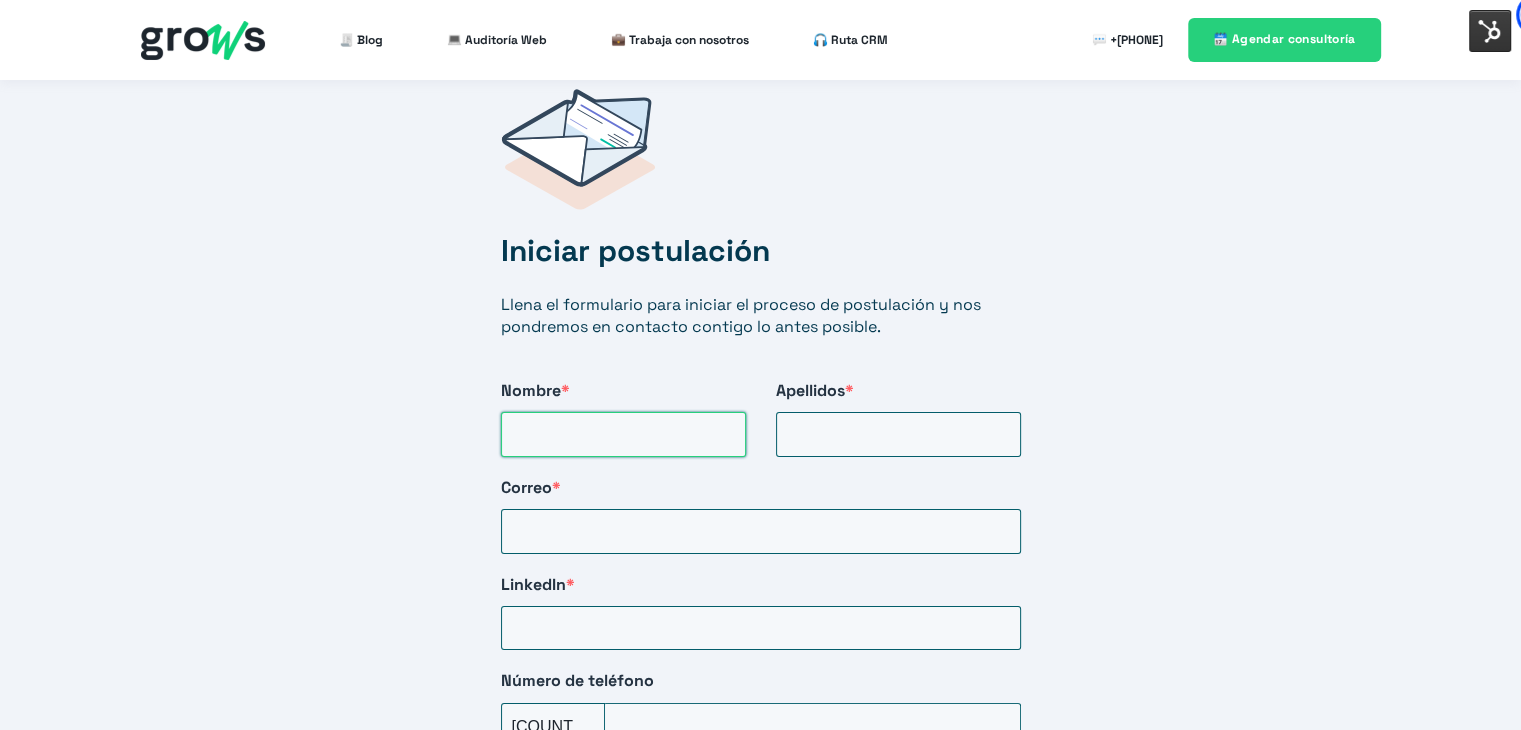 click on "[FIELD] *" at bounding box center (623, 434) 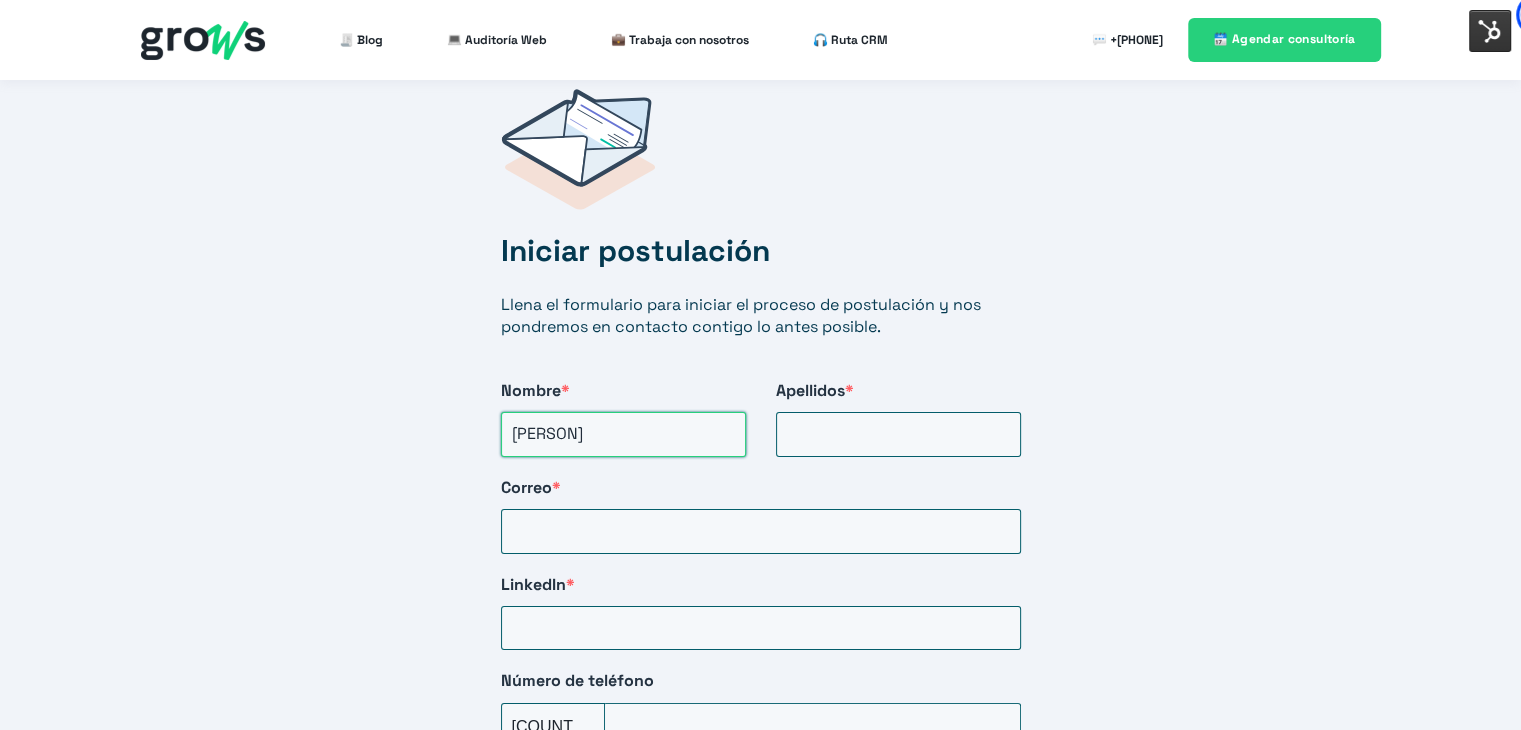 type on "[PERSON]" 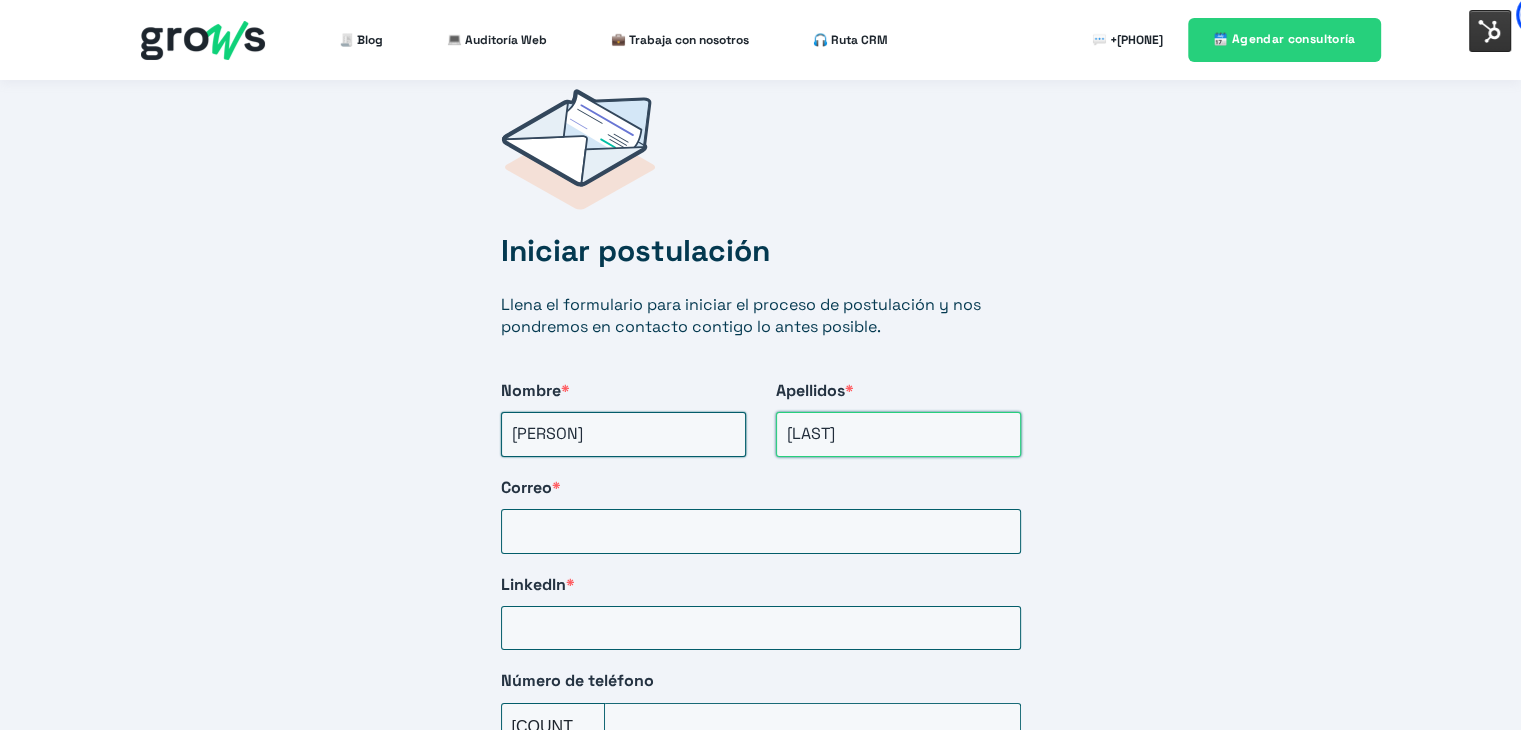 type on "[LAST]" 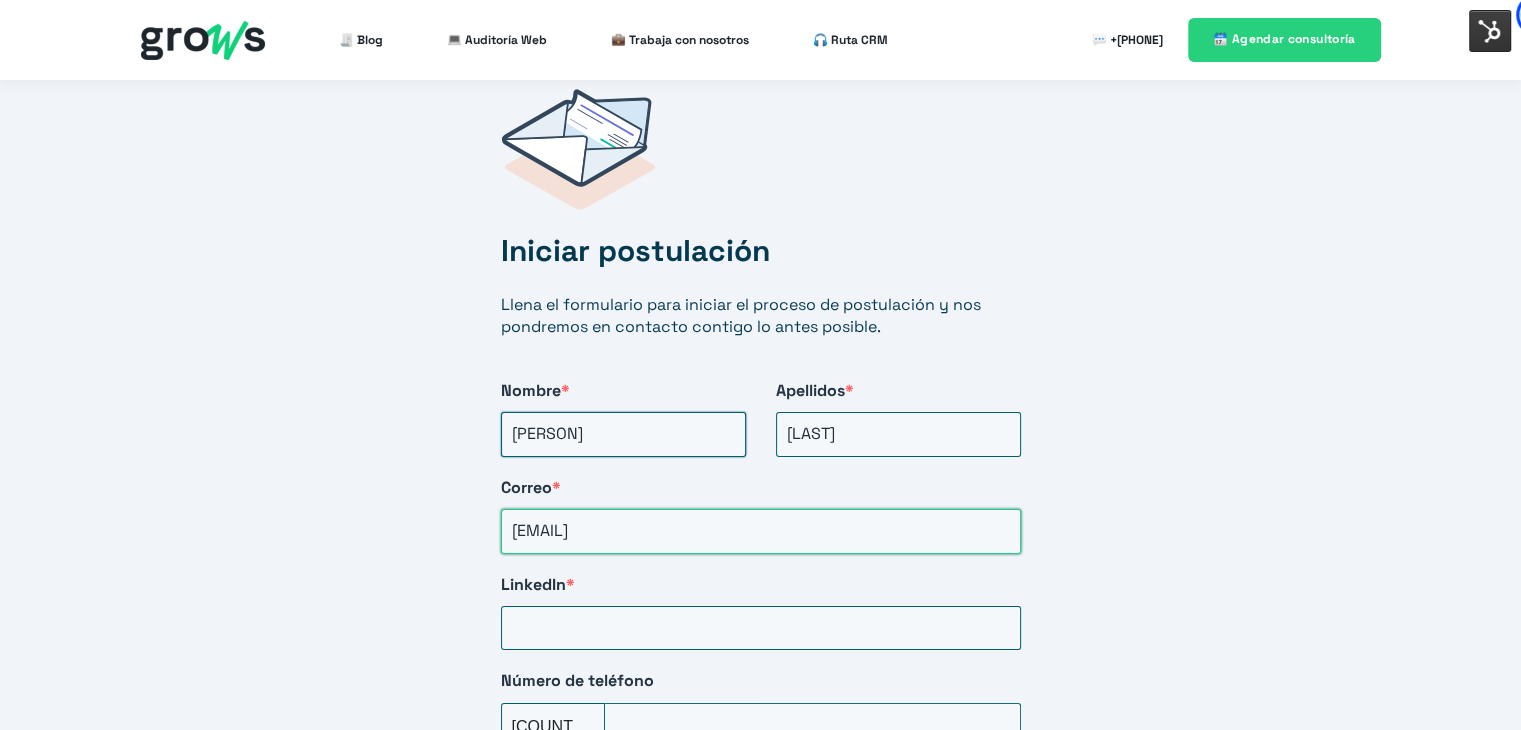 scroll, scrollTop: 0, scrollLeft: 0, axis: both 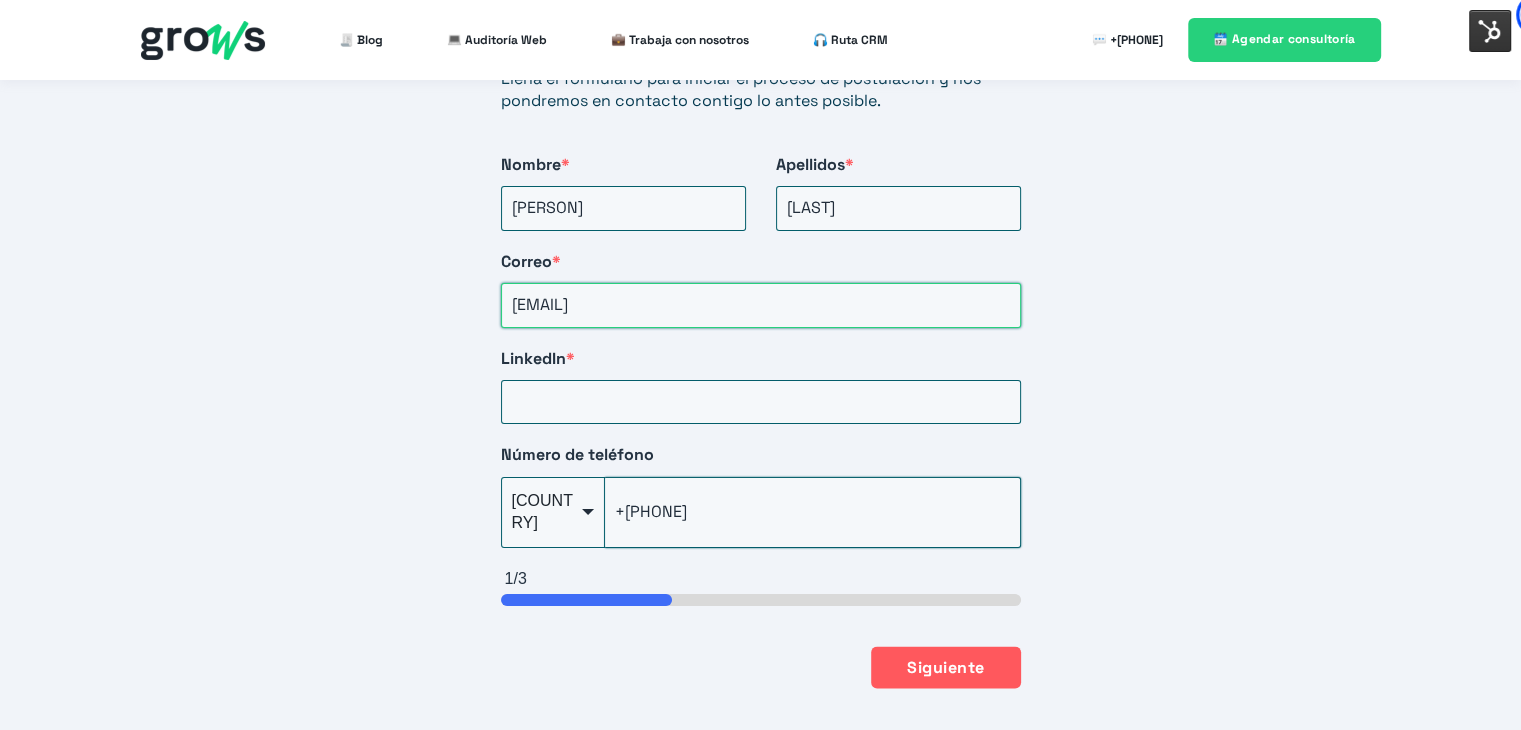 type on "[EMAIL]" 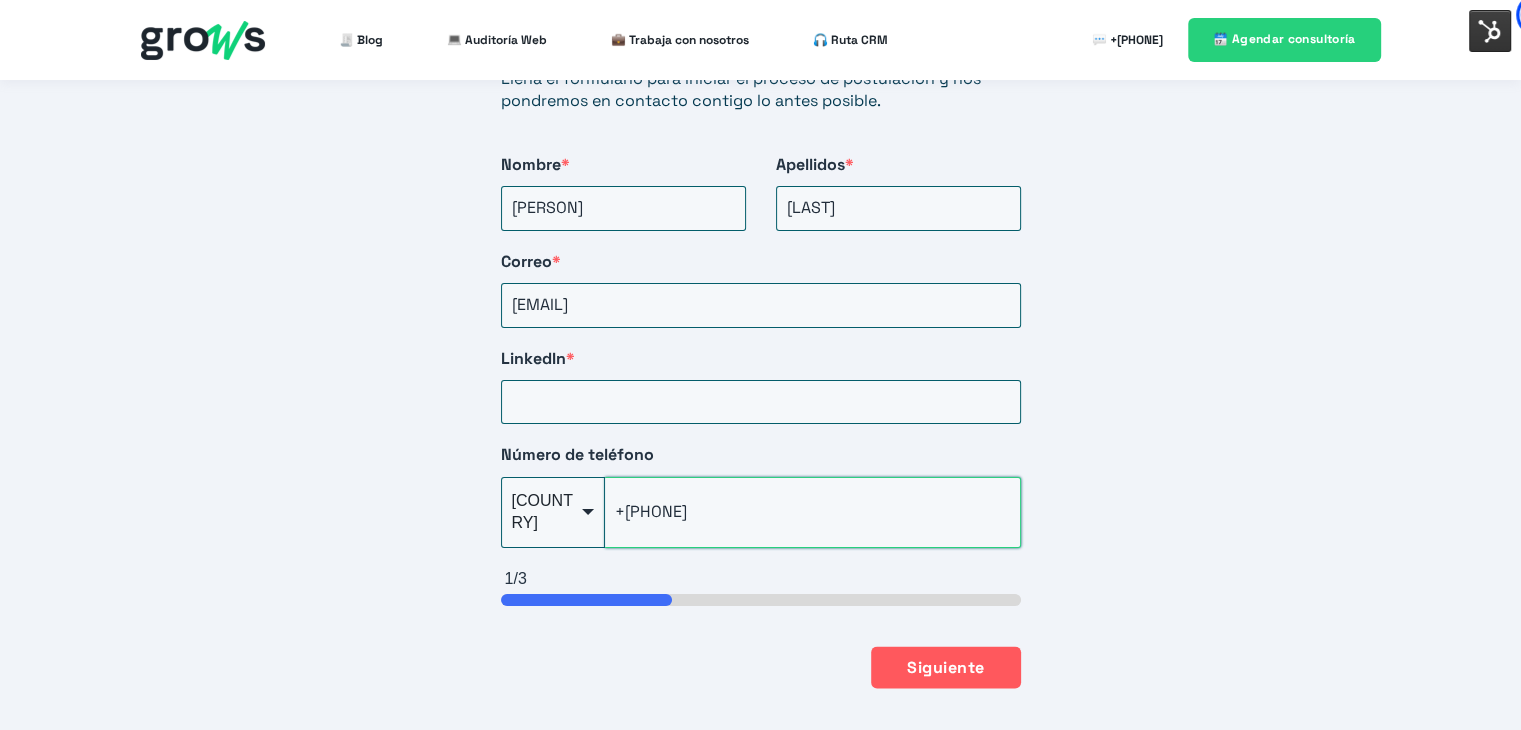 click on "+[PHONE]" at bounding box center [812, 512] 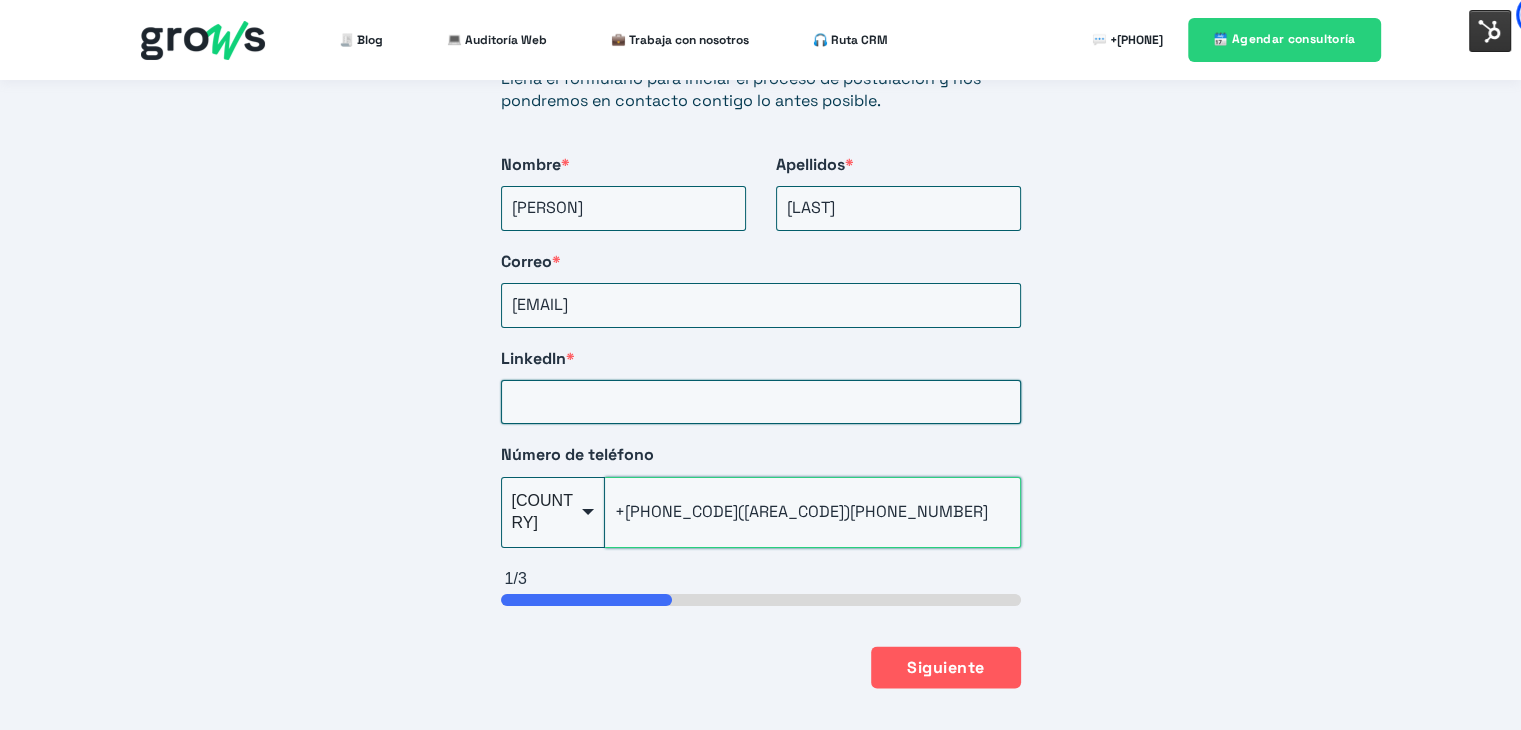 type on "+[PHONE_CODE]([AREA_CODE])[PHONE_NUMBER]" 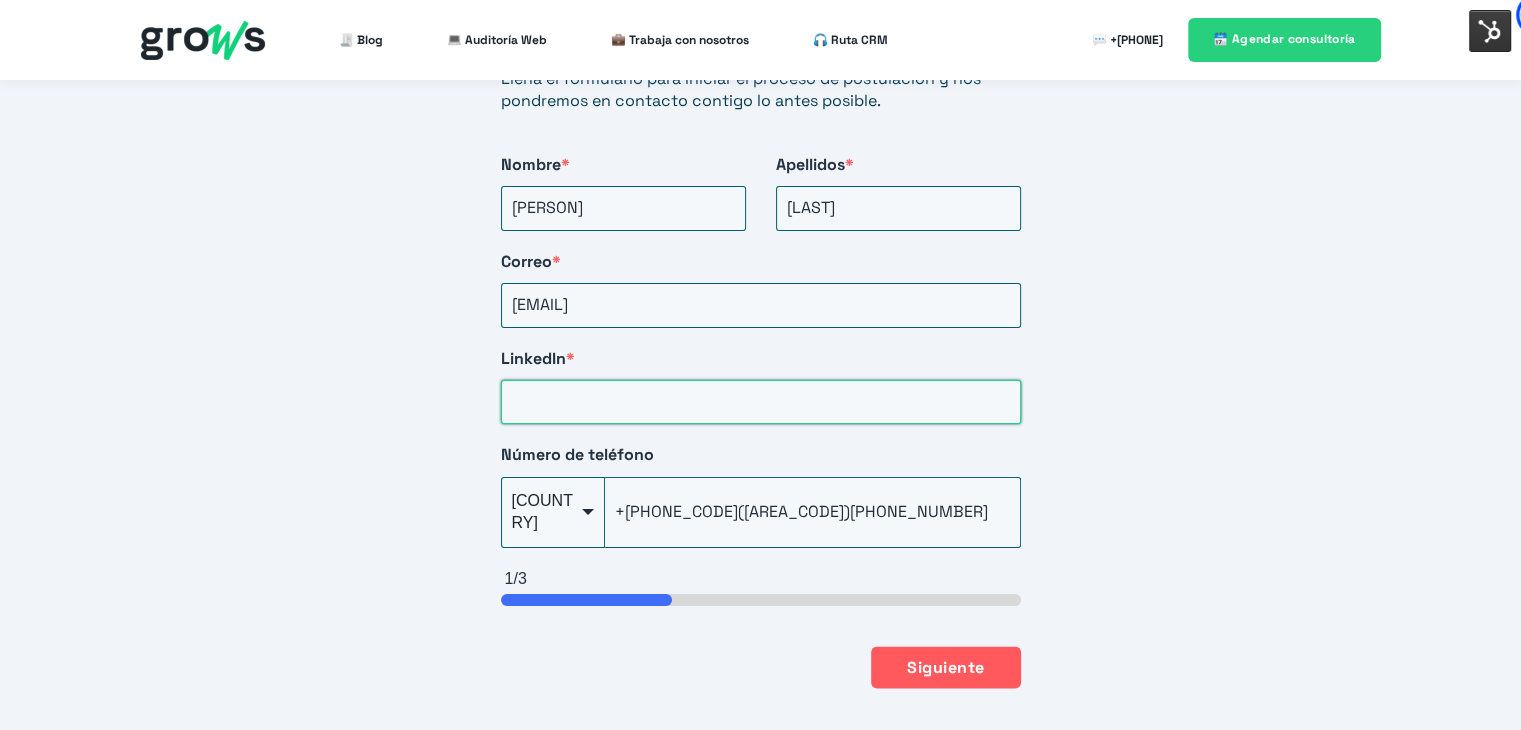 click on "LinkedIn *" at bounding box center (761, 402) 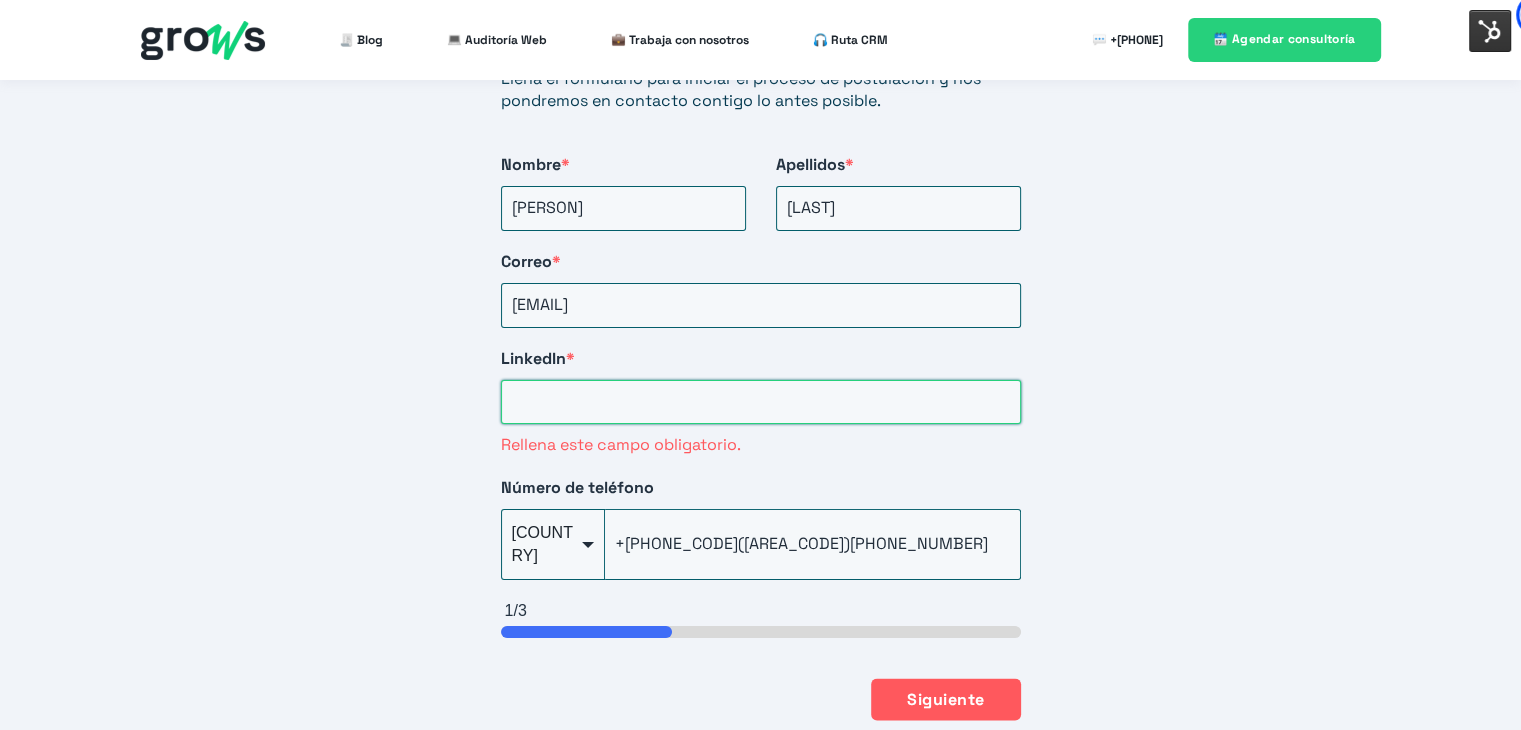 click on "LinkedIn *" at bounding box center (761, 402) 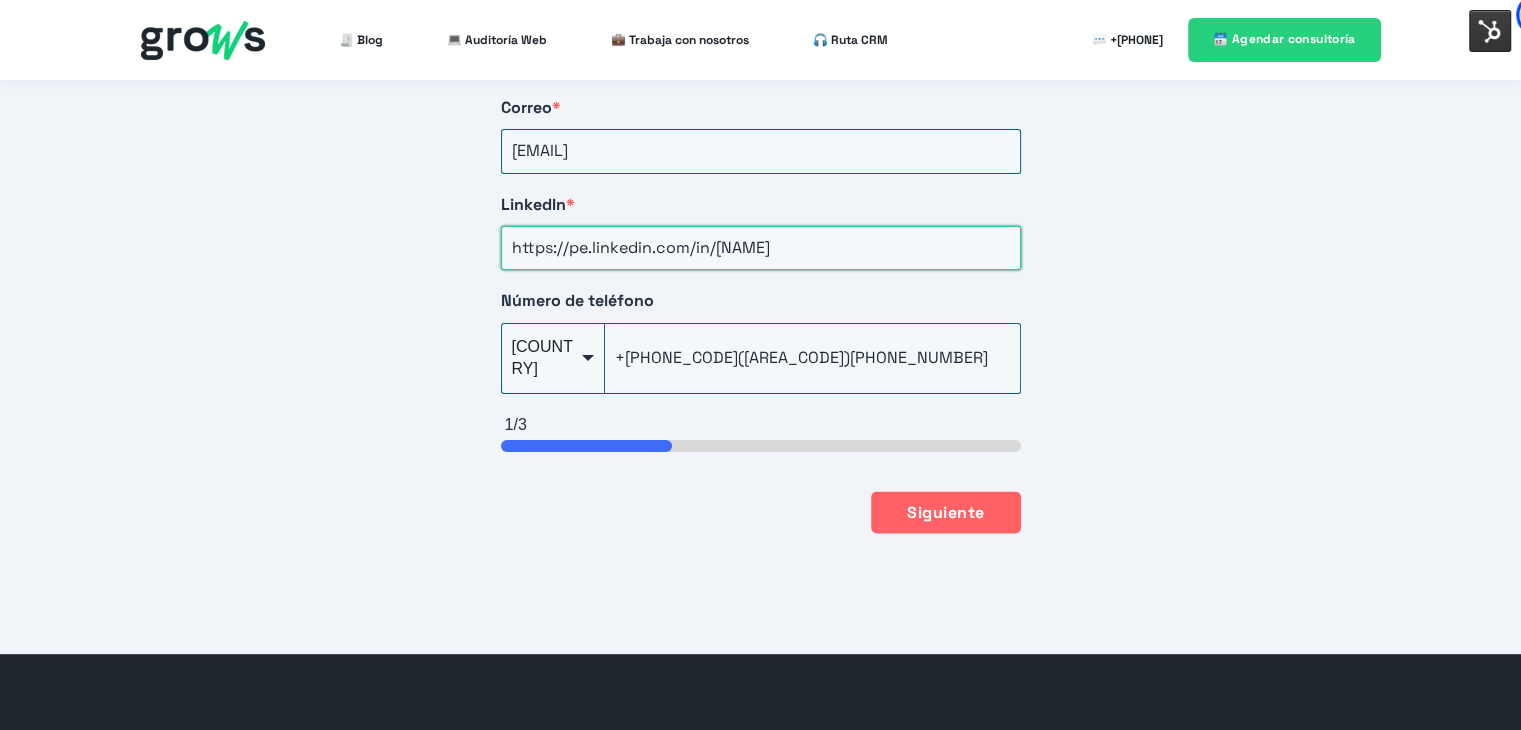 type on "https://pe.linkedin.com/in/[NAME]" 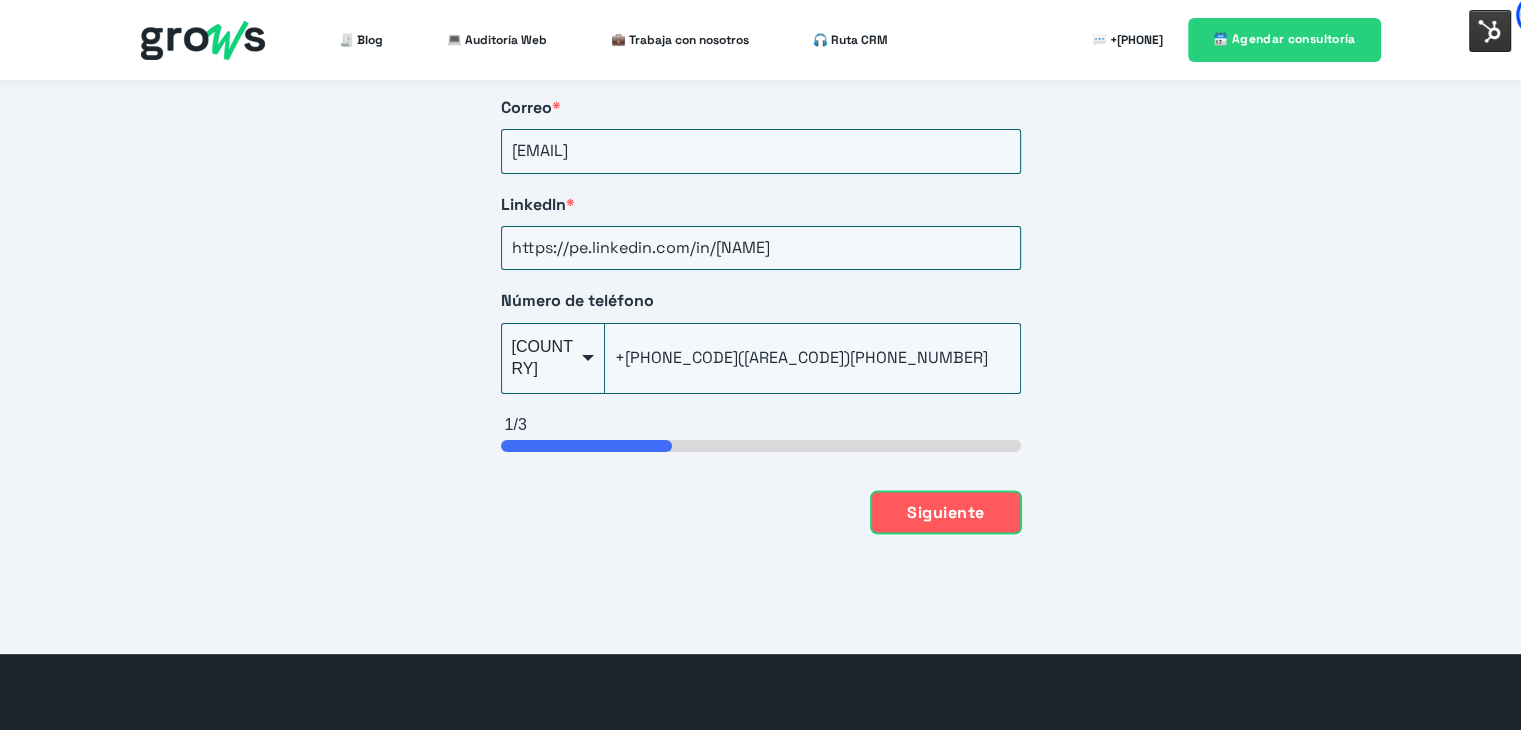 click on "Siguiente" at bounding box center (945, 512) 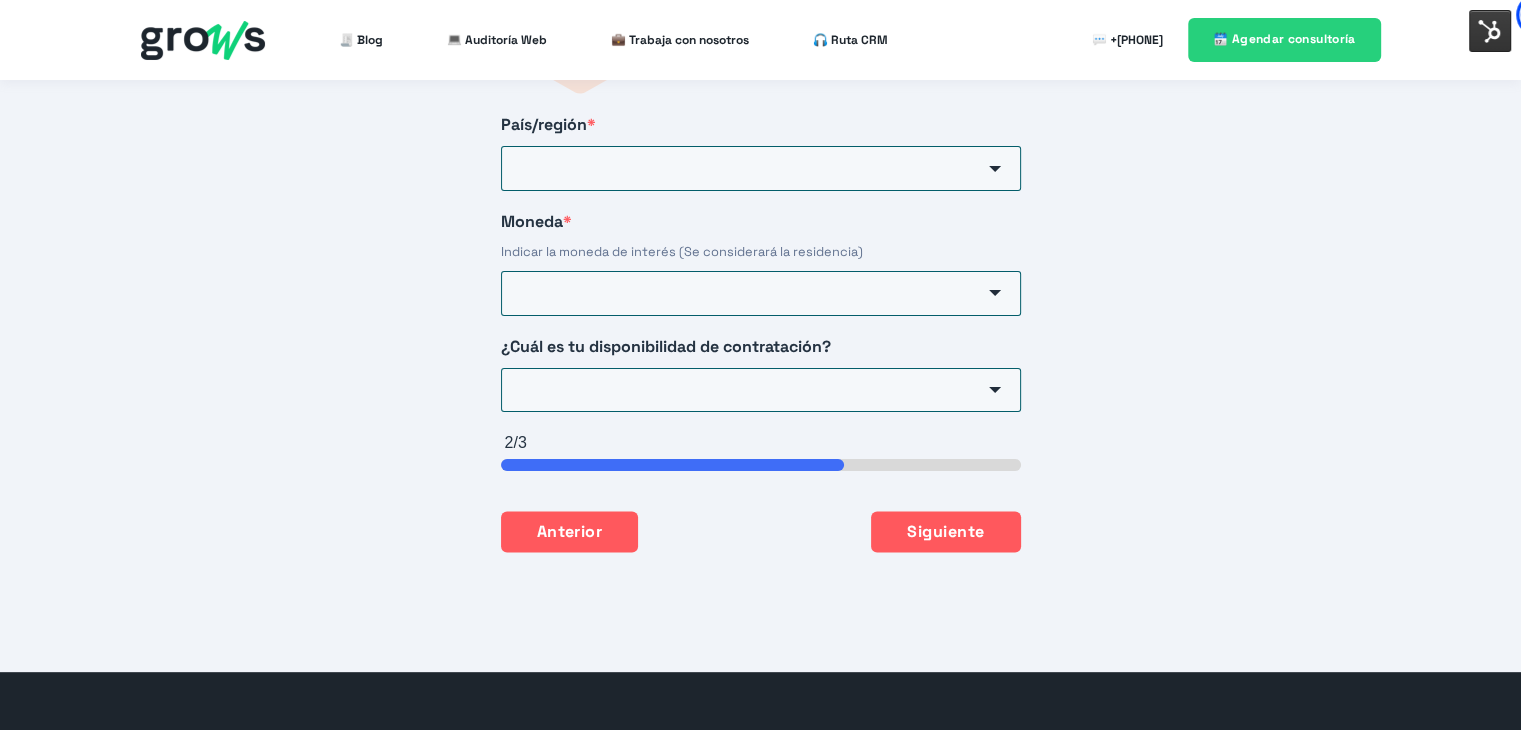 scroll, scrollTop: 3179, scrollLeft: 0, axis: vertical 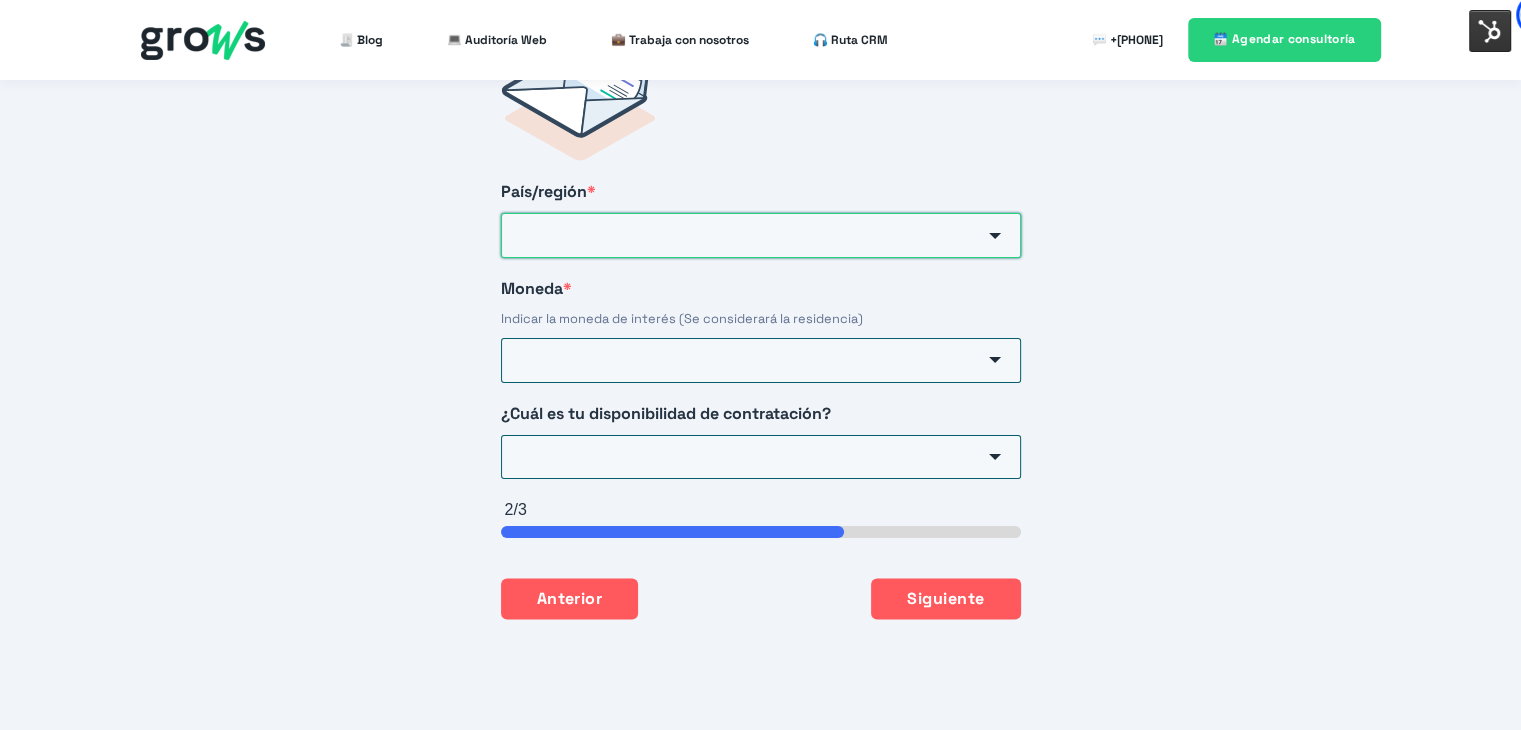 click on "País/región *" at bounding box center [761, 235] 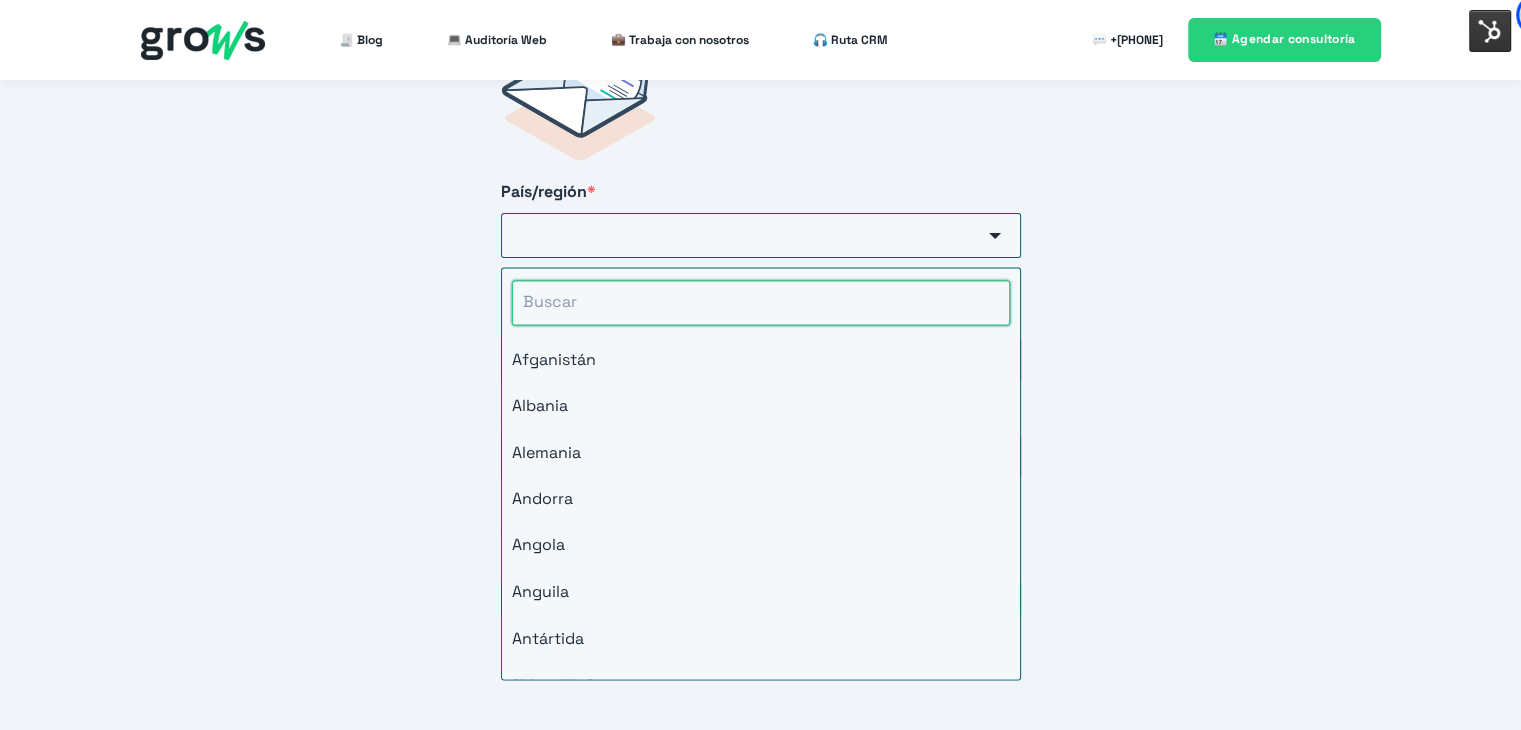 click at bounding box center [761, 302] 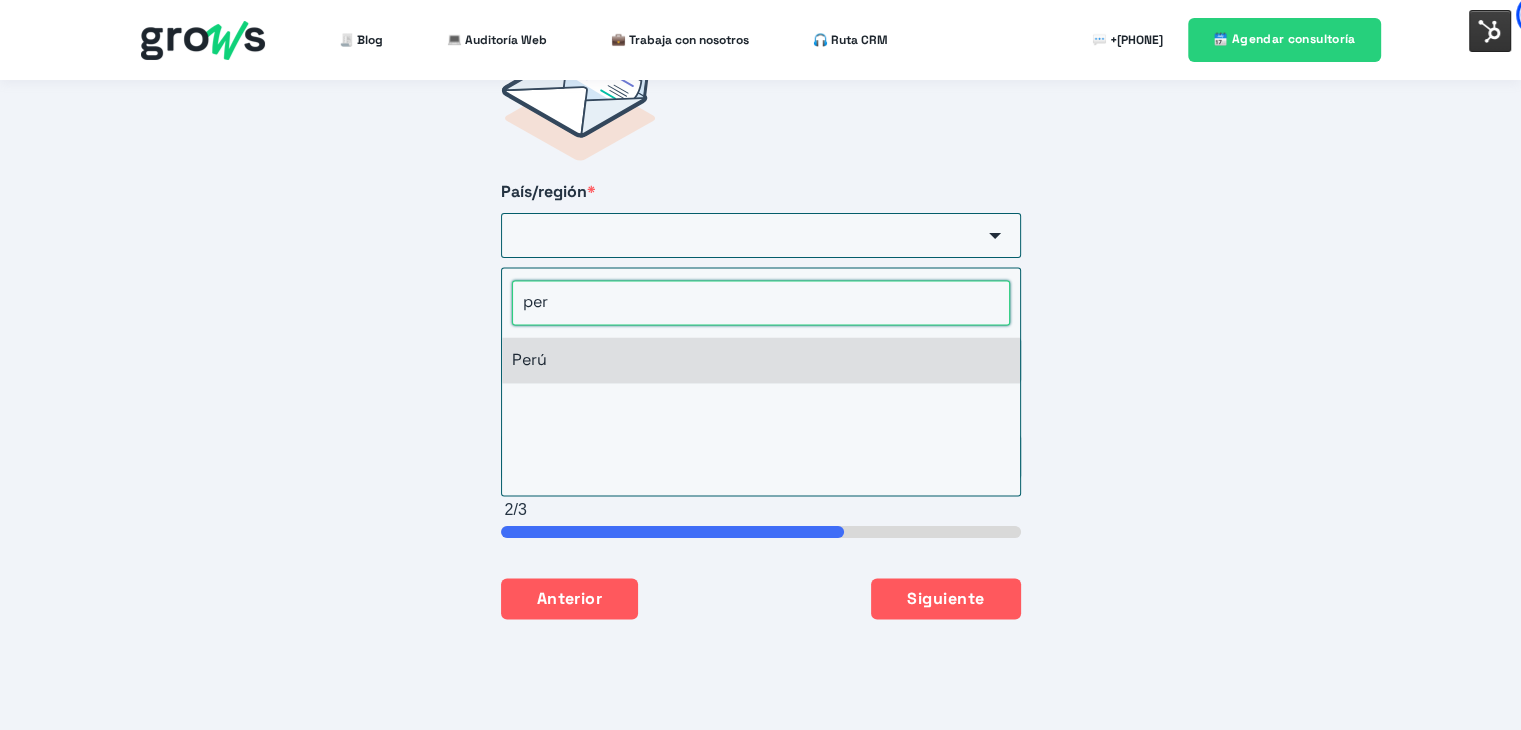 type on "per" 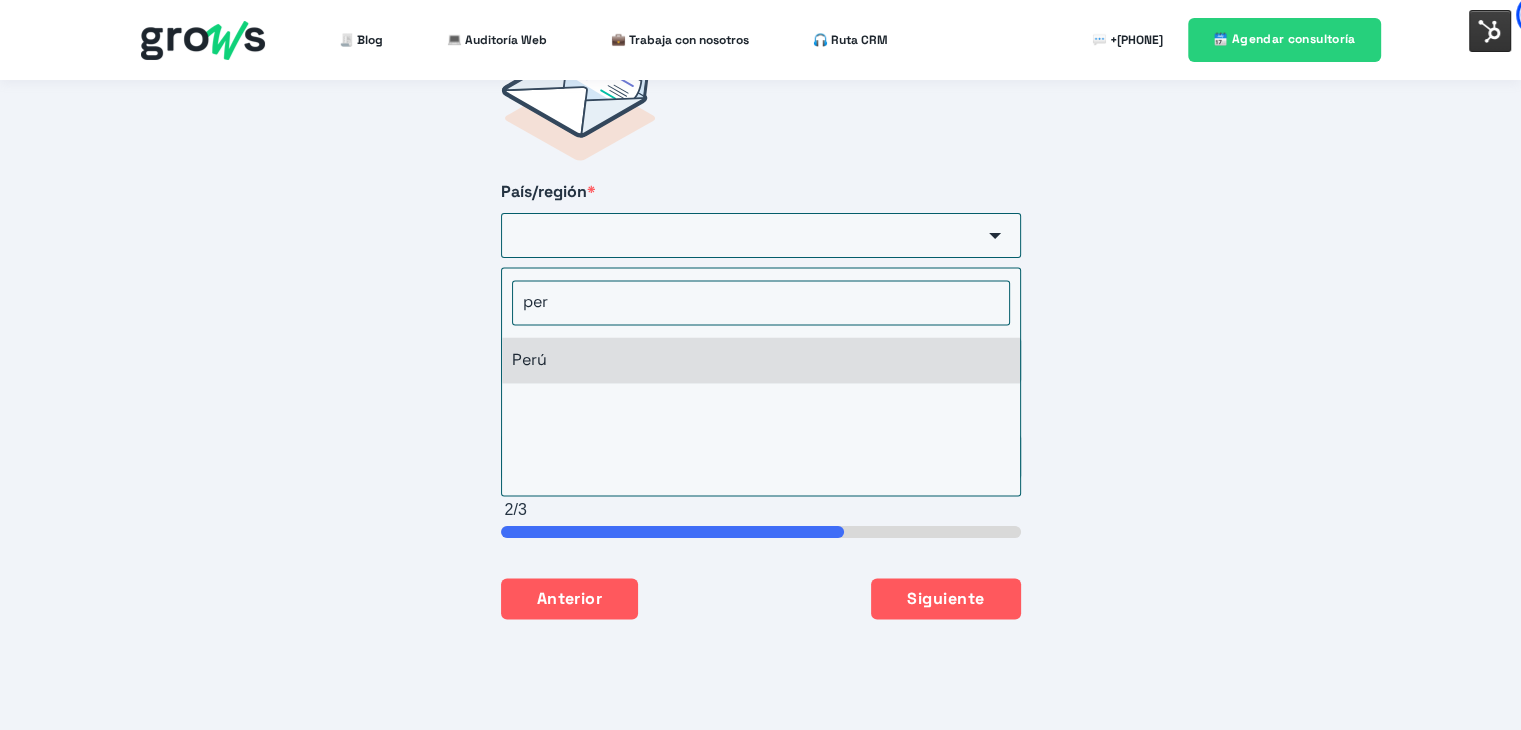 click on "Perú" at bounding box center [761, 360] 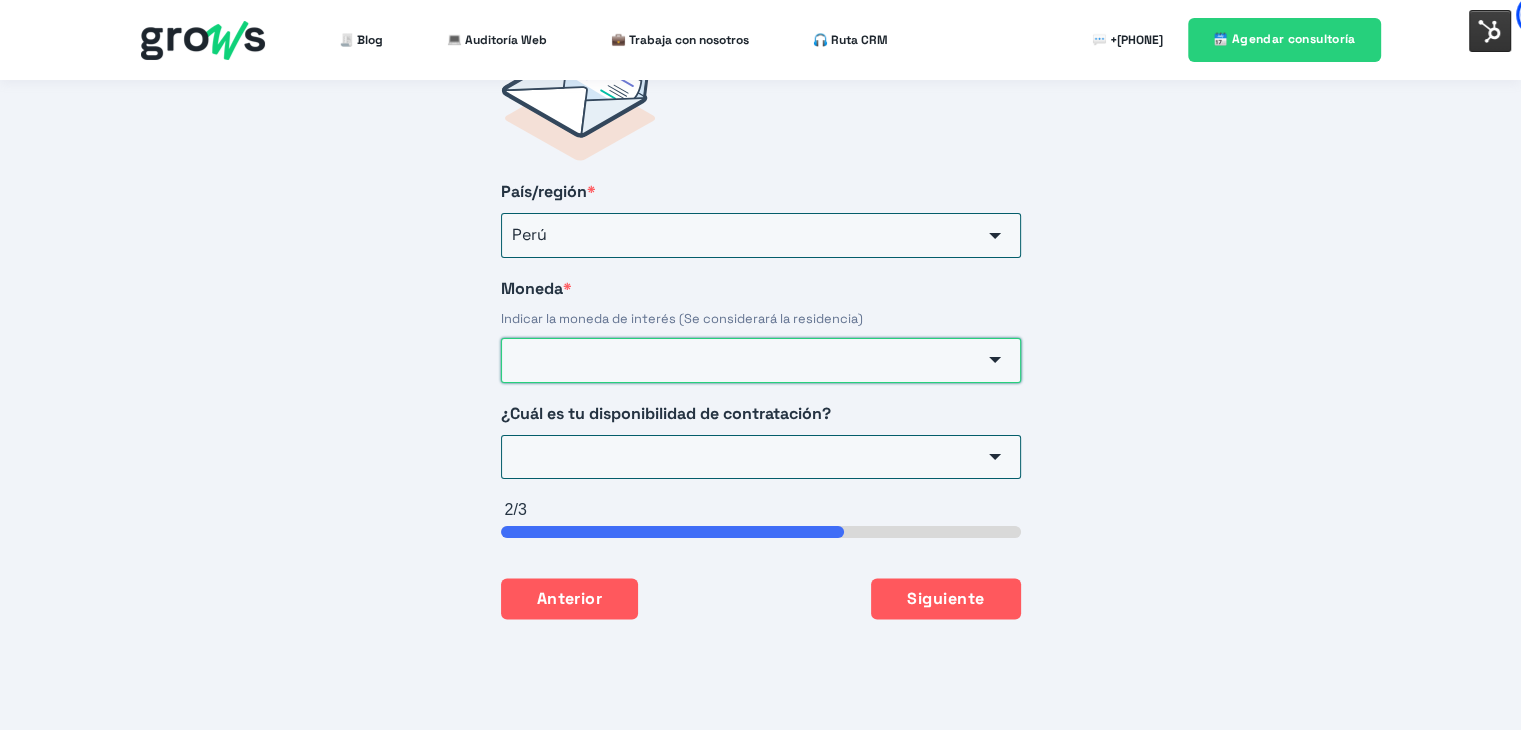 click on "Moneda *" at bounding box center (761, 360) 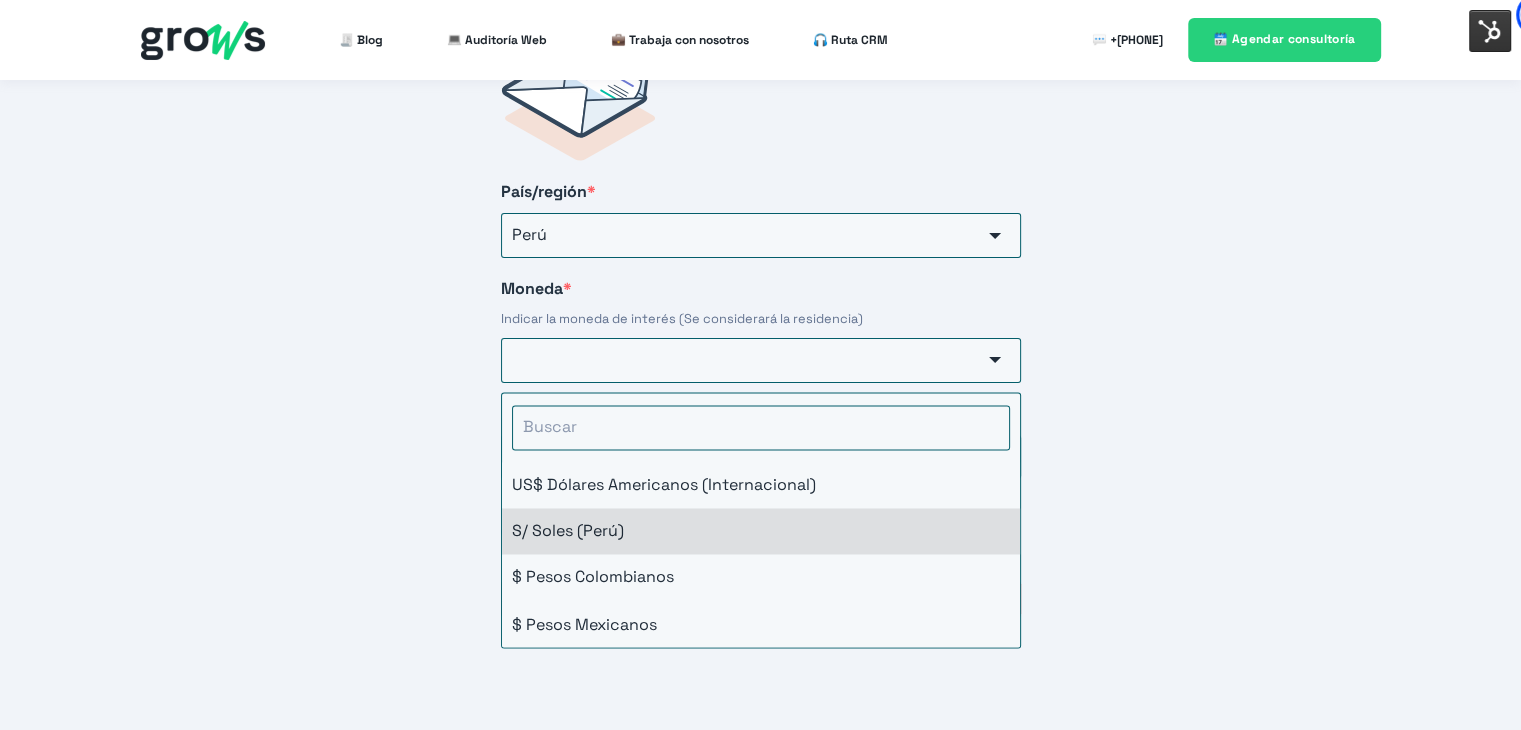click on "S/ Soles (Perú)" at bounding box center (761, 531) 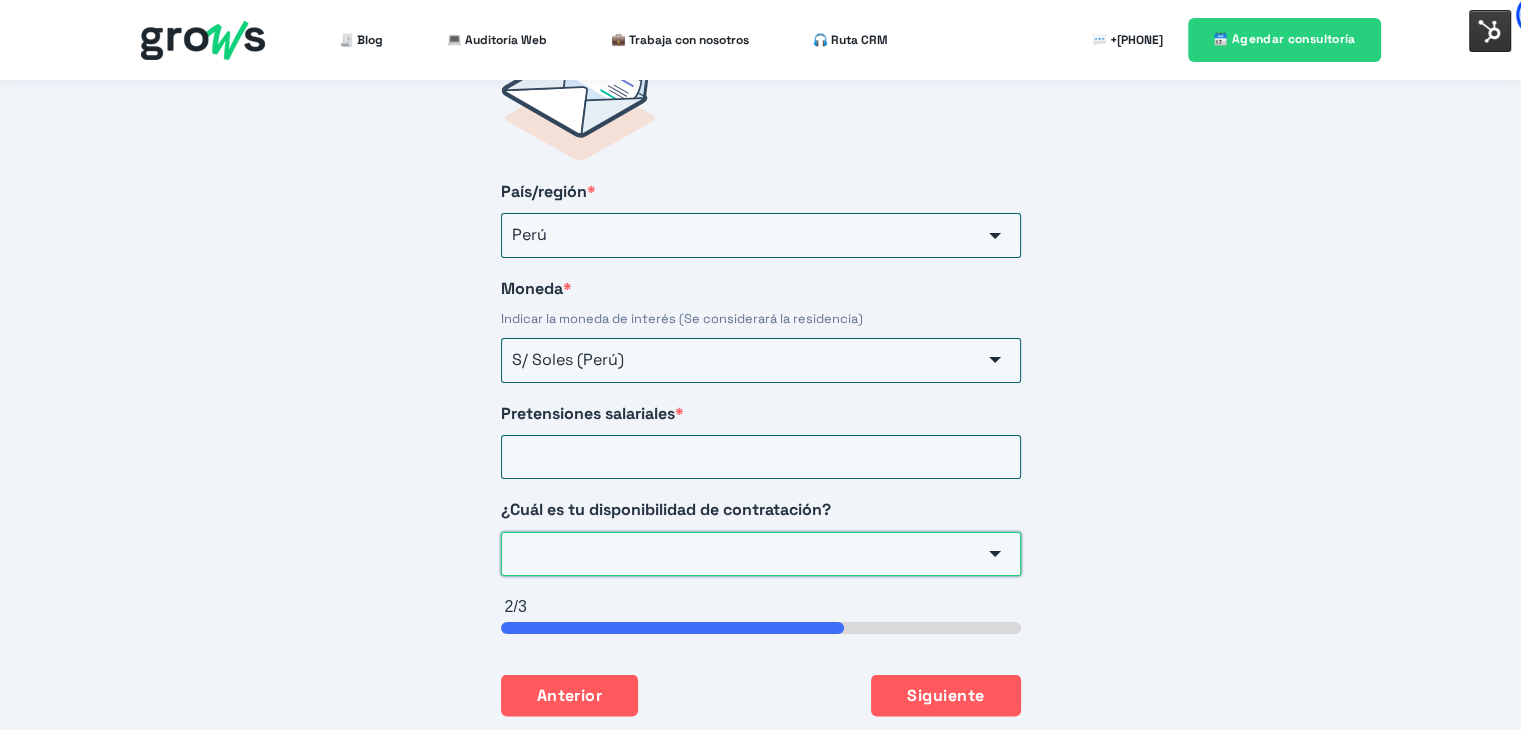 click on "¿Cuál es tu disponibilidad de contratación?" at bounding box center (761, 554) 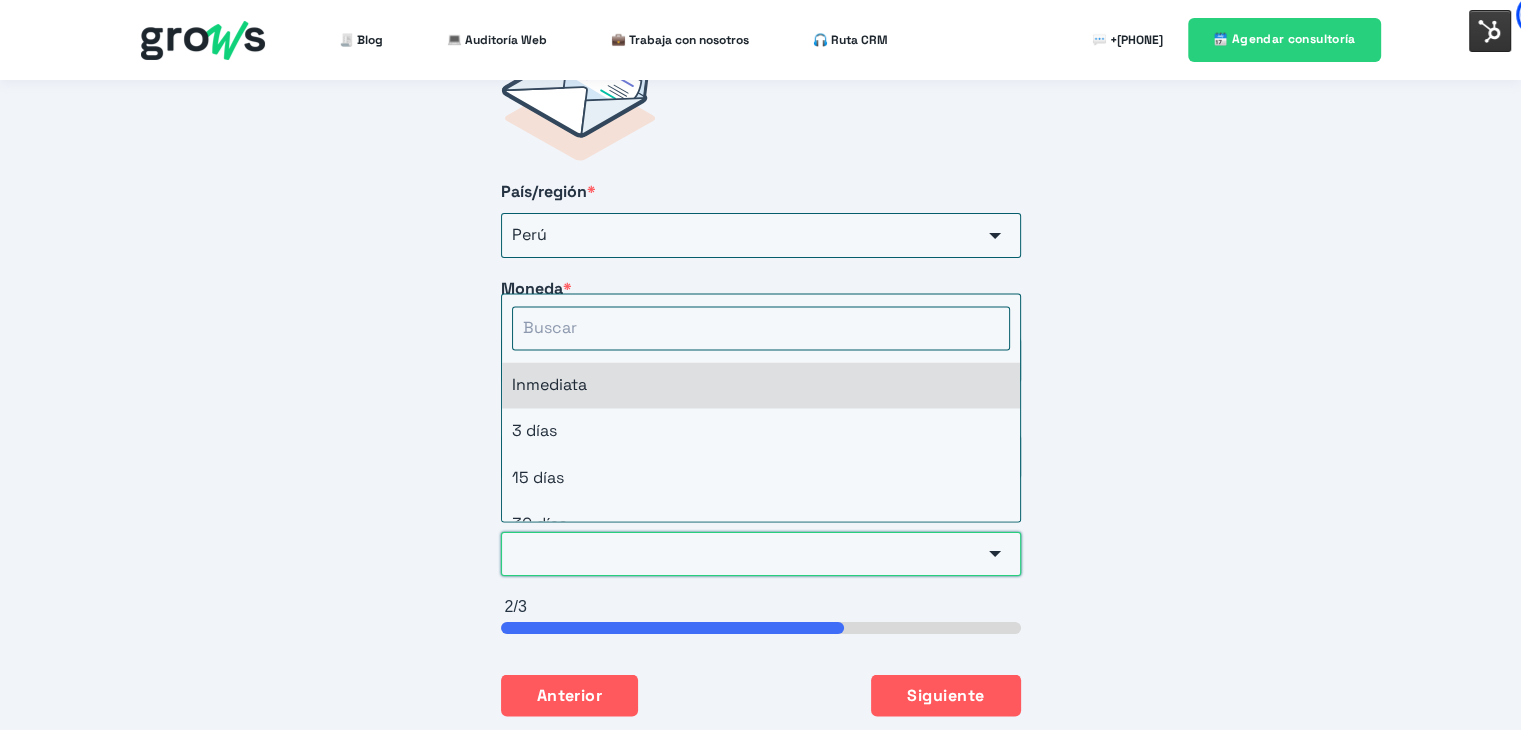 scroll, scrollTop: 72, scrollLeft: 0, axis: vertical 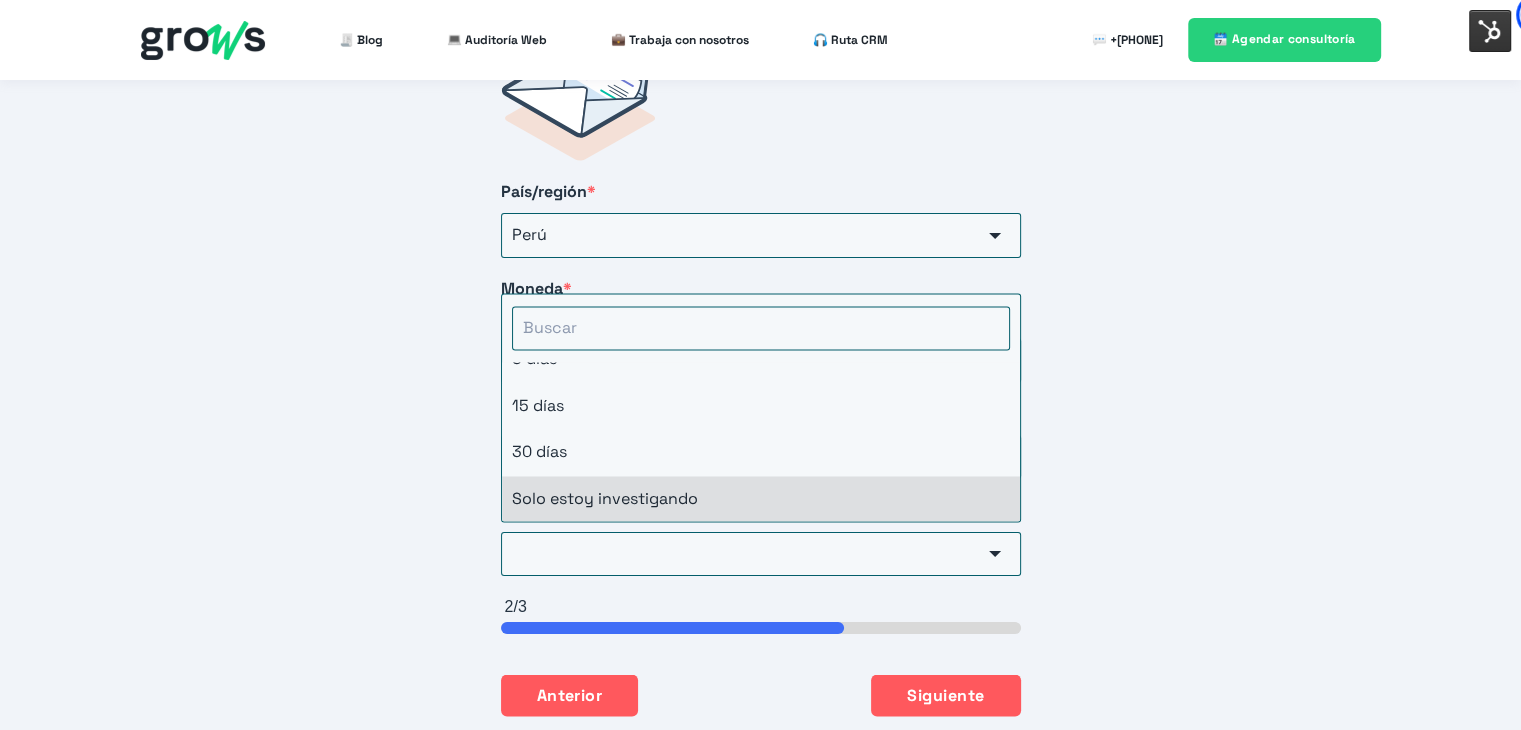 click on "Solo estoy investigando" at bounding box center (761, 499) 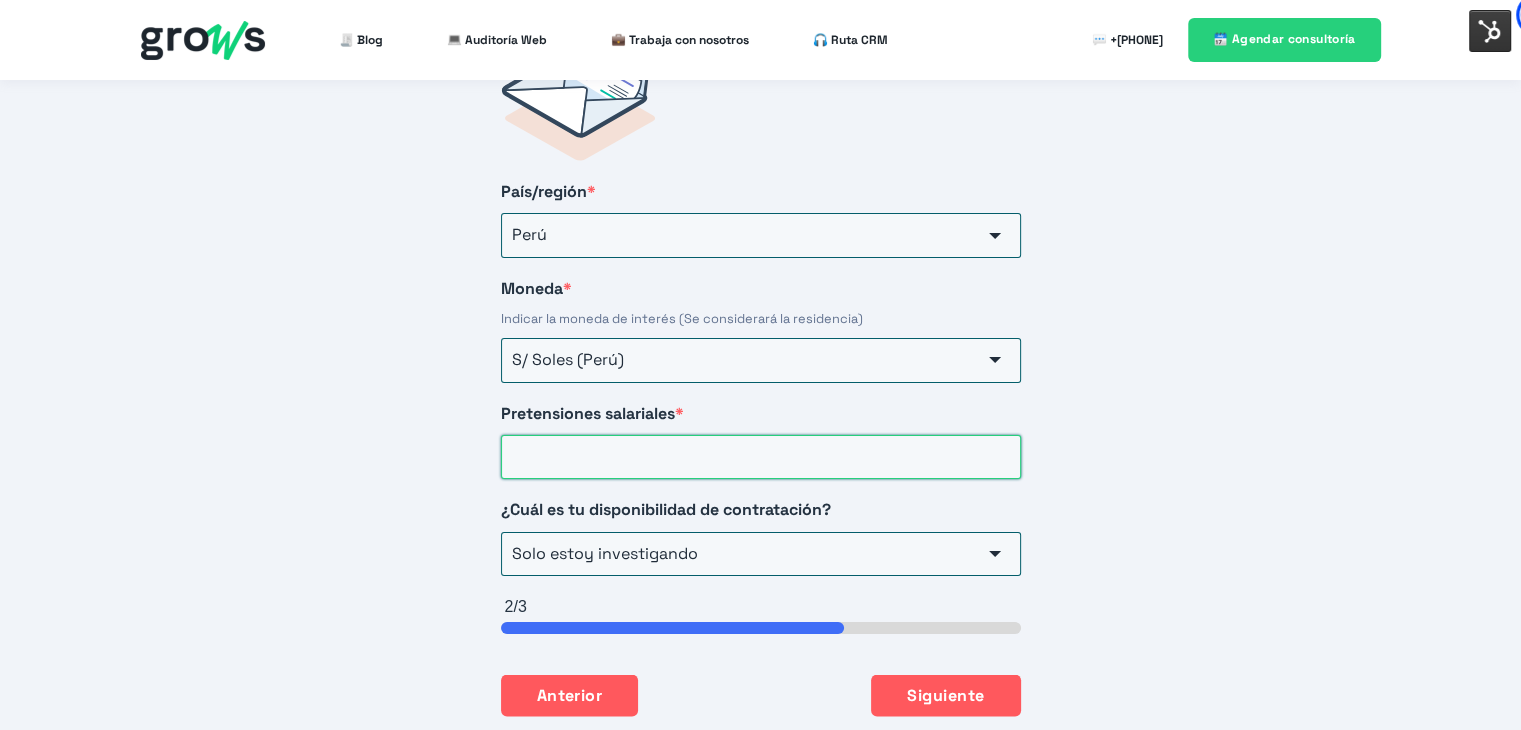 click on "Pretensiones salariales *" at bounding box center (761, 457) 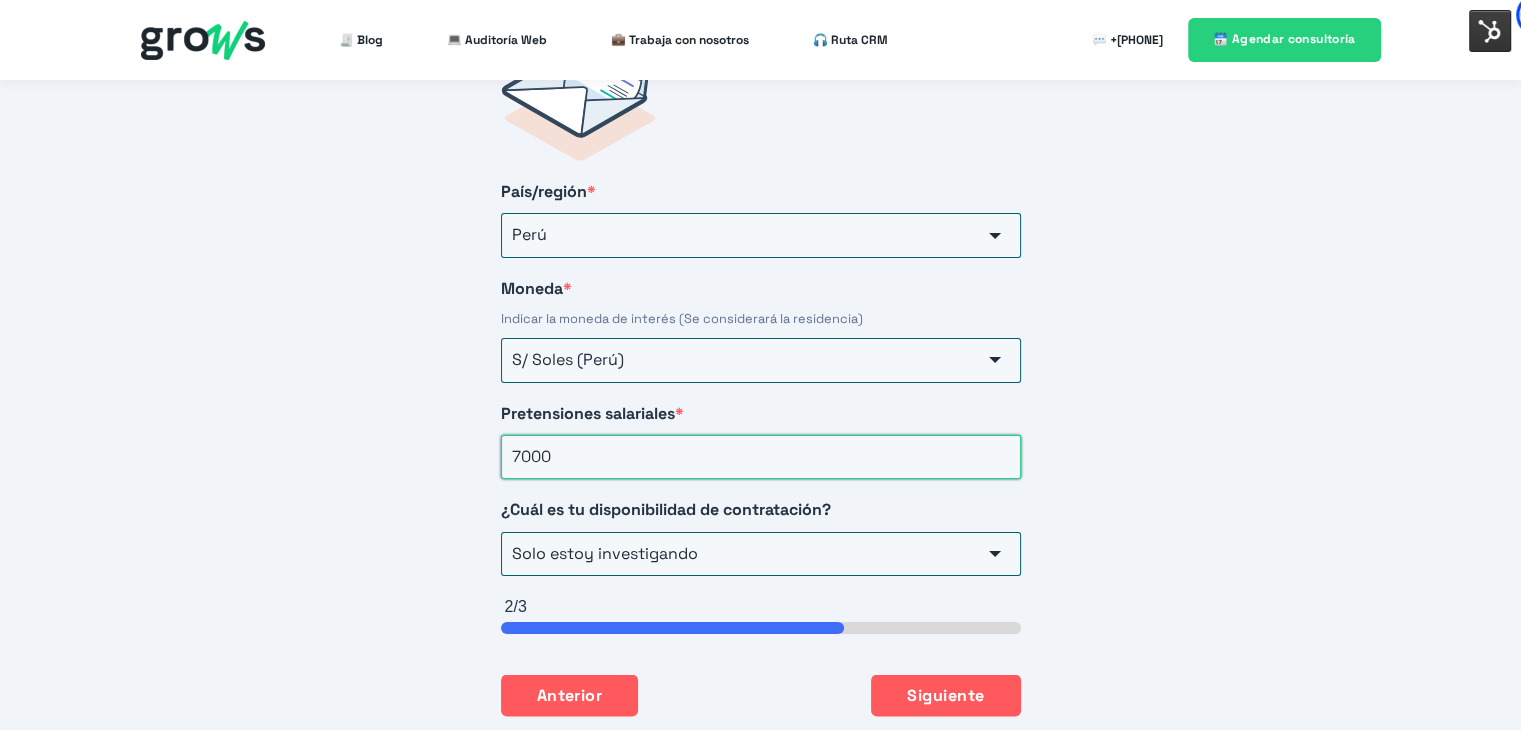 type on "7000" 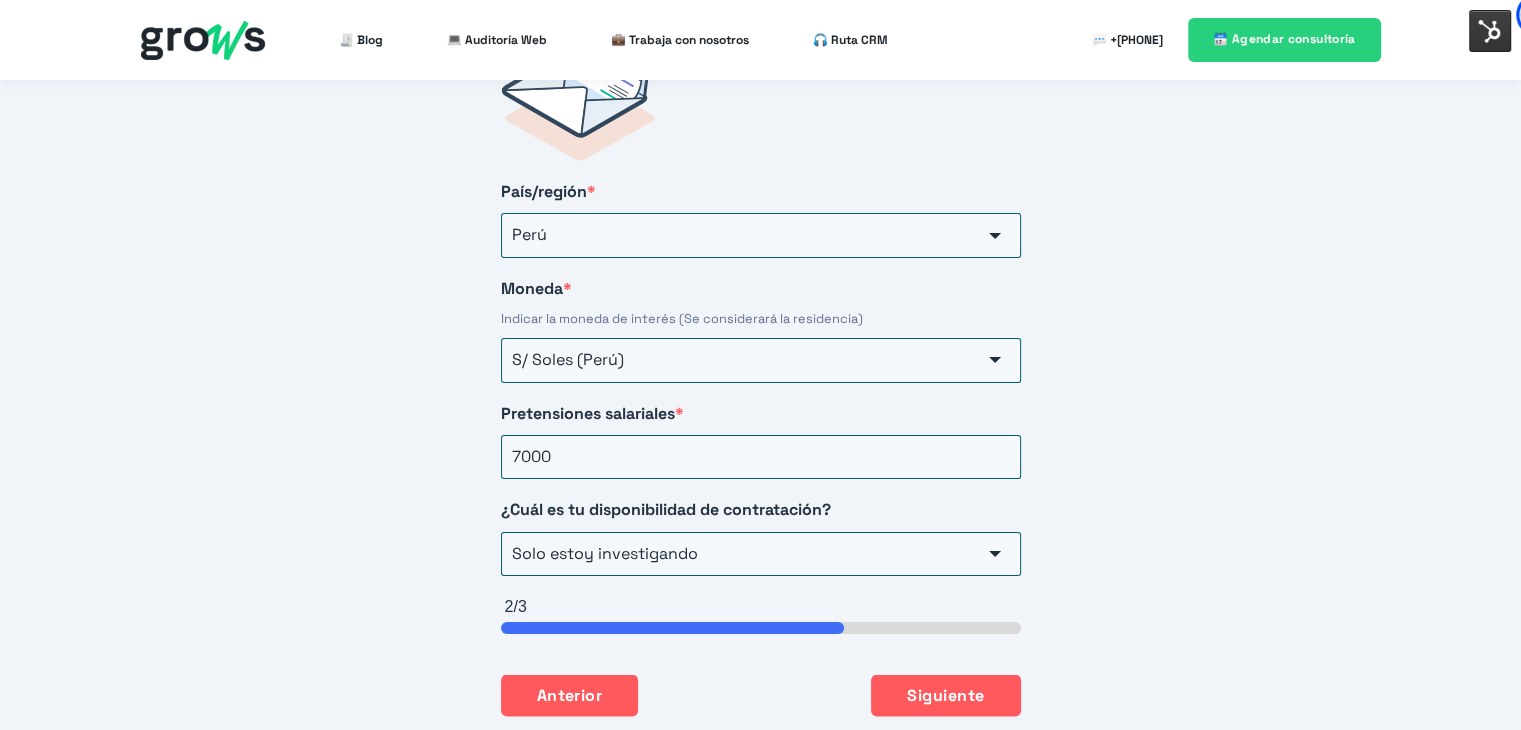 click on "Iniciar postulación
Llena el formulario para iniciar el proceso de postulación y nos pondremos en contacto contigo lo antes posible. Nombre * [FIRST] Apellidos * [LAST] Correo * [EMAIL] LinkedIn * [URL] Número de teléfono 🇵🇪 +[PHONE_CODE]([AREA_CODE])[PHONE_NUMBER] 🇦🇫 [COUNTRY] ([NATIVE_NAME]) +[PHONE_CODE] 🇦🇱 [COUNTRY] ([NATIVE_NAME]) +[PHONE_CODE] 🇩🇿 [COUNTRY] ([NATIVE_NAME]) +[PHONE_CODE] 🇦🇸 [COUNTRY] +[PHONE_CODE] 🇦🇩 [COUNTRY] +[PHONE_CODE] 🇦🇴 [COUNTRY] +[PHONE_CODE] 🇦🇮 [COUNTRY] +[PHONE_CODE] 🇦🇬 [COUNTRY] +[PHONE_CODE] 🇦🇷 [COUNTRY] +[PHONE_CODE] 🇦🇲 [COUNTRY] ([NATIVE_NAME]) +[PHONE_CODE] 🇦🇼 [COUNTRY] +[PHONE_CODE] 🇦🇺 [COUNTRY] +[PHONE_CODE] 🇦🇹 [COUNTRY] +[PHONE_CODE] 🇦🇿 [COUNTRY] ([NATIVE_NAME]) +[PHONE_CODE] 🇧🇸 [COUNTRY] +[PHONE_CODE] 🇧🇭 [COUNTRY] ([NATIVE_NAME]) +[PHONE_CODE] 🇧🇩 [COUNTRY] ([NATIVE_NAME]) +[PHONE_CODE] 🇧🇧 [COUNTRY] +[PHONE_CODE] 🇧🇾 [COUNTRY] ([NATIVE_NAME]) +[PHONE_CODE] 🇧🇪 [COUNTRY] ([NATIVE_NAME]) +[PHONE_CODE] 🇧🇿 [COUNTRY] +[PHONE_CODE] 🇧🇲 [COUNTRY] +[PHONE_CODE] 2/3" at bounding box center (760, 378) 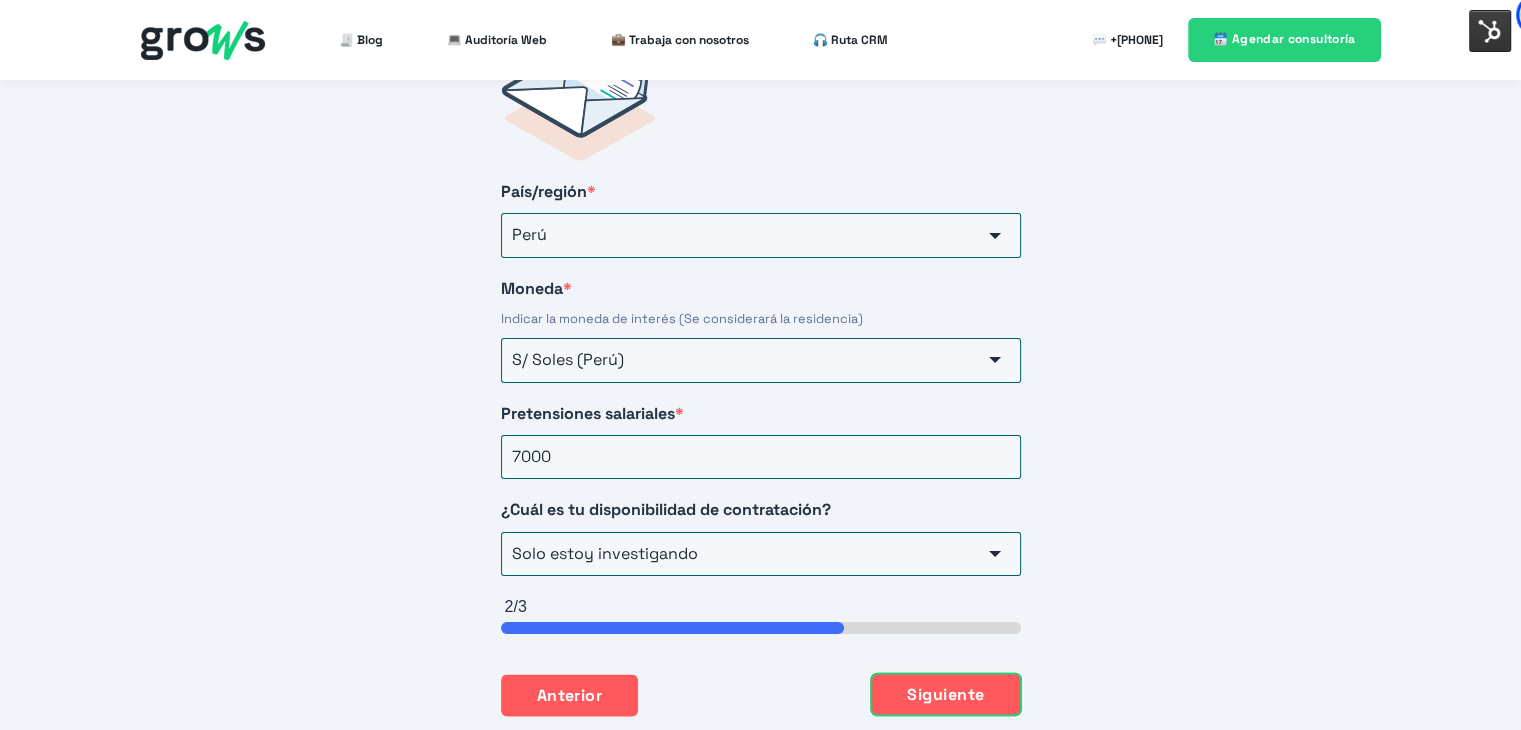click on "Siguiente" at bounding box center [945, 694] 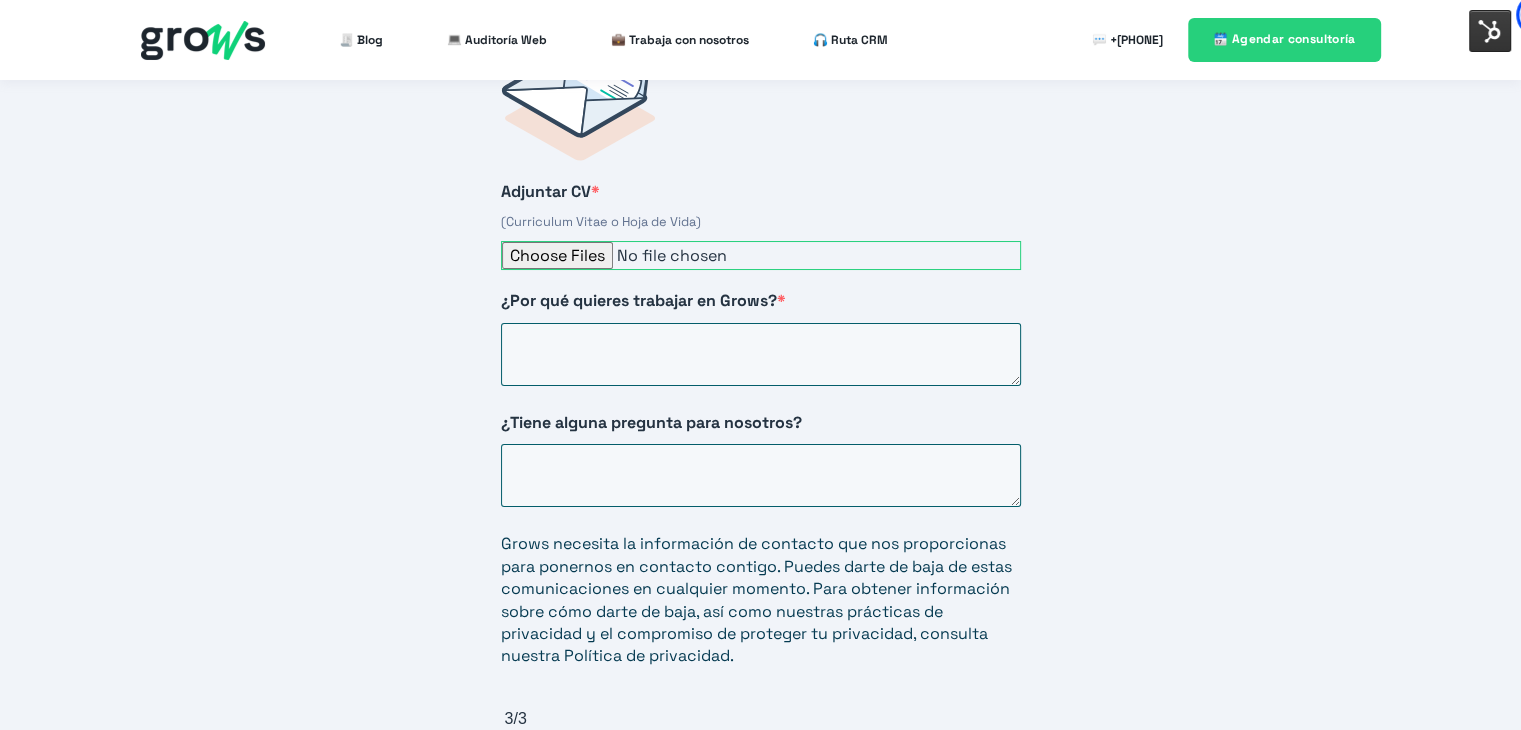 click on "Adjuntar CV *" at bounding box center (761, 255) 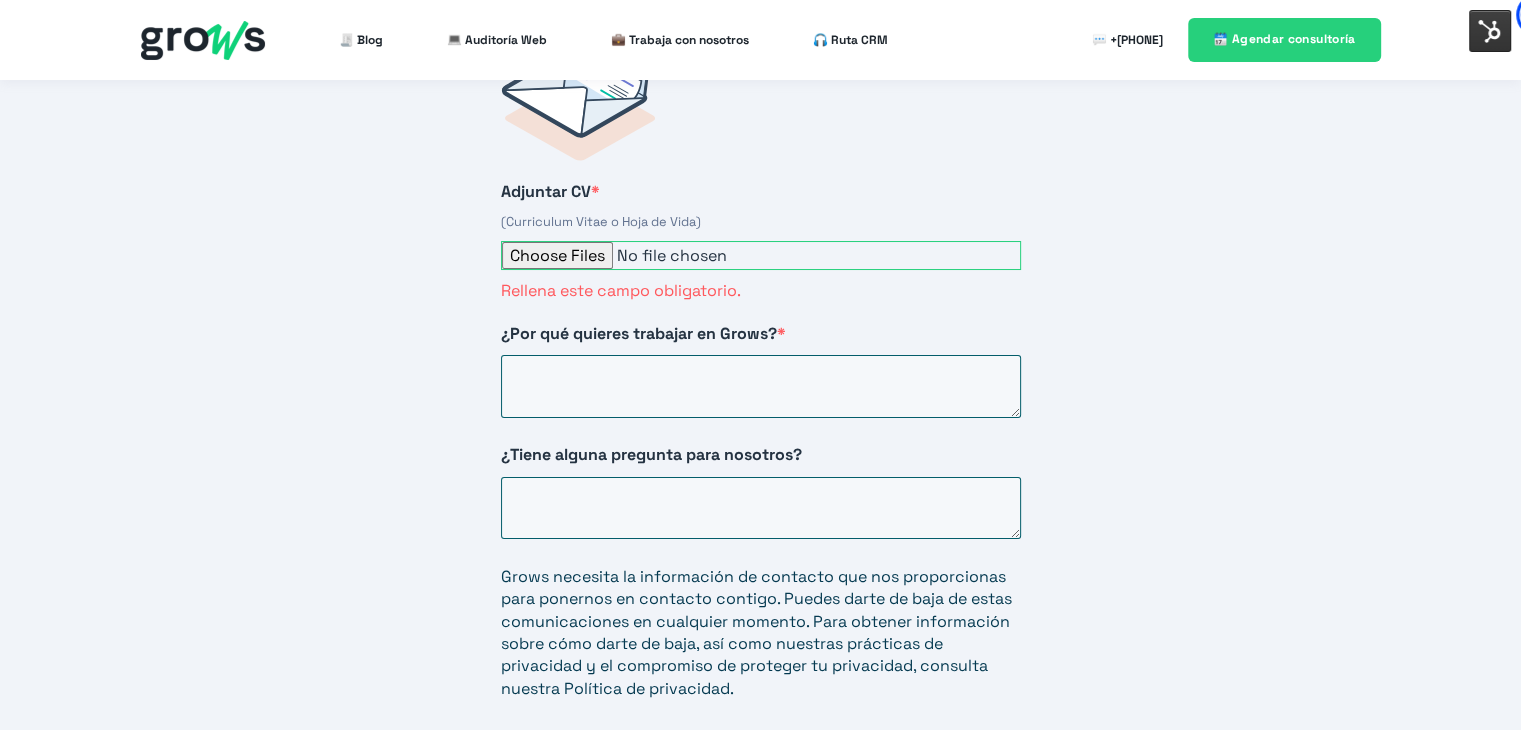 type on "C:\fakepath\CV [PERSON] - 2025.pdf" 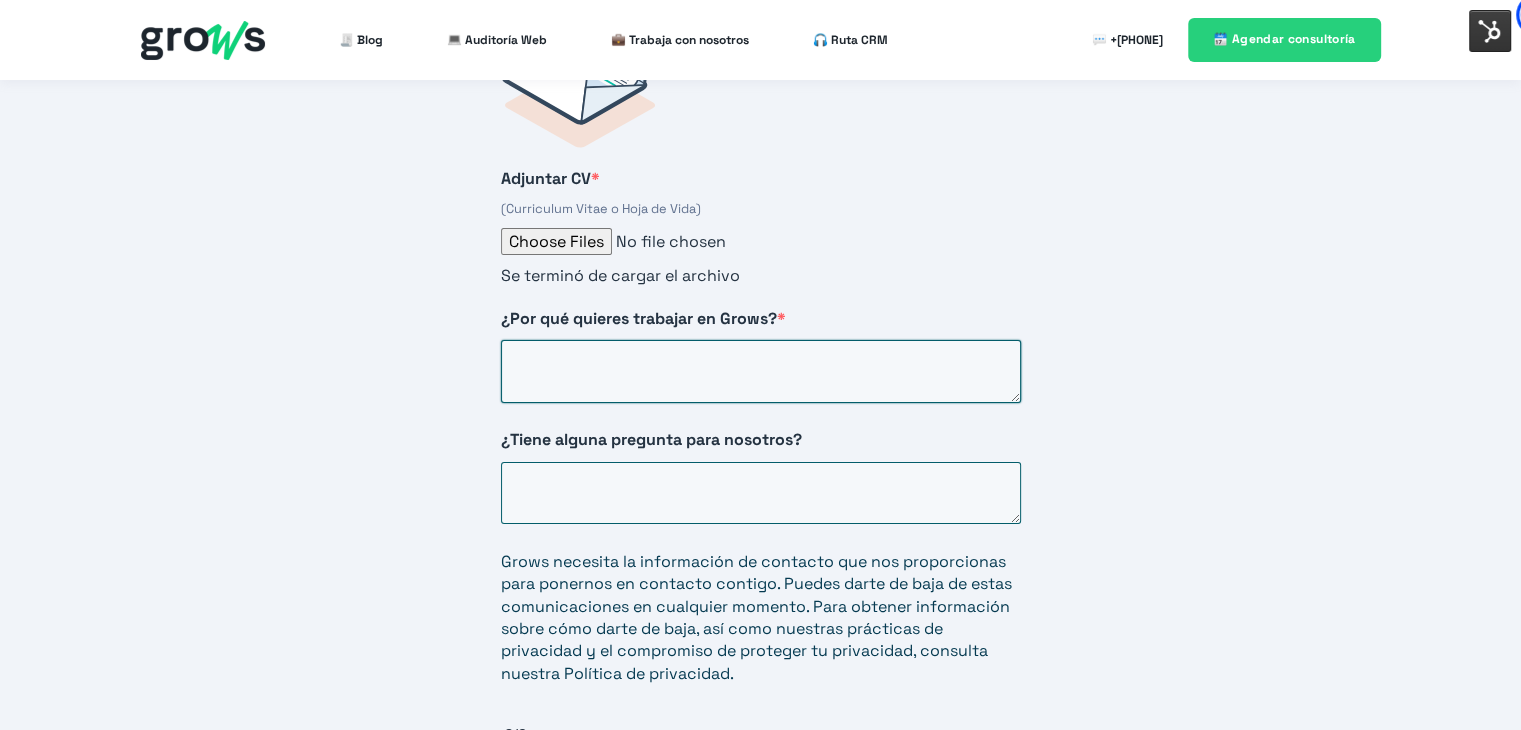 scroll, scrollTop: 3192, scrollLeft: 0, axis: vertical 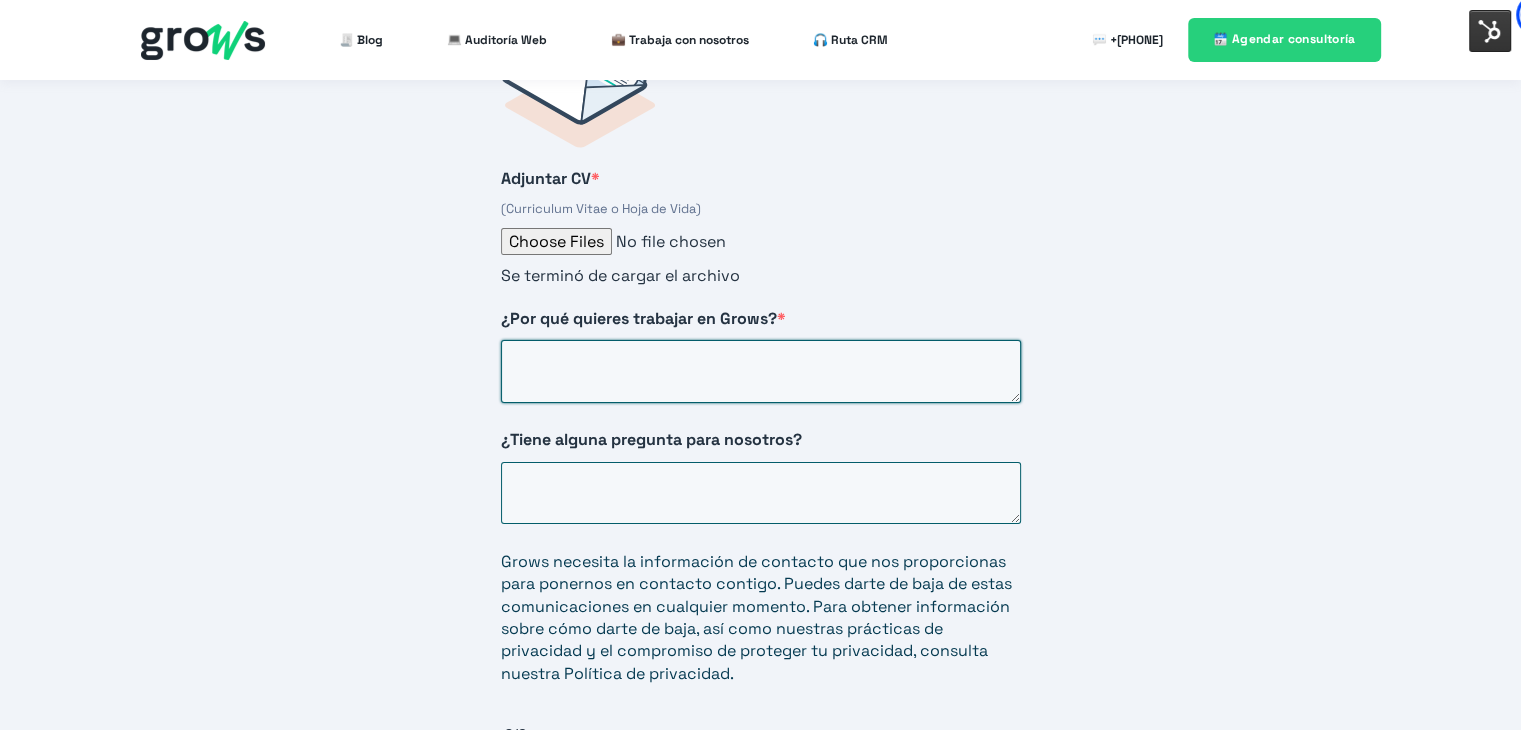 click on "¿Por qué quieres trabajar en Grows? *" at bounding box center [761, 371] 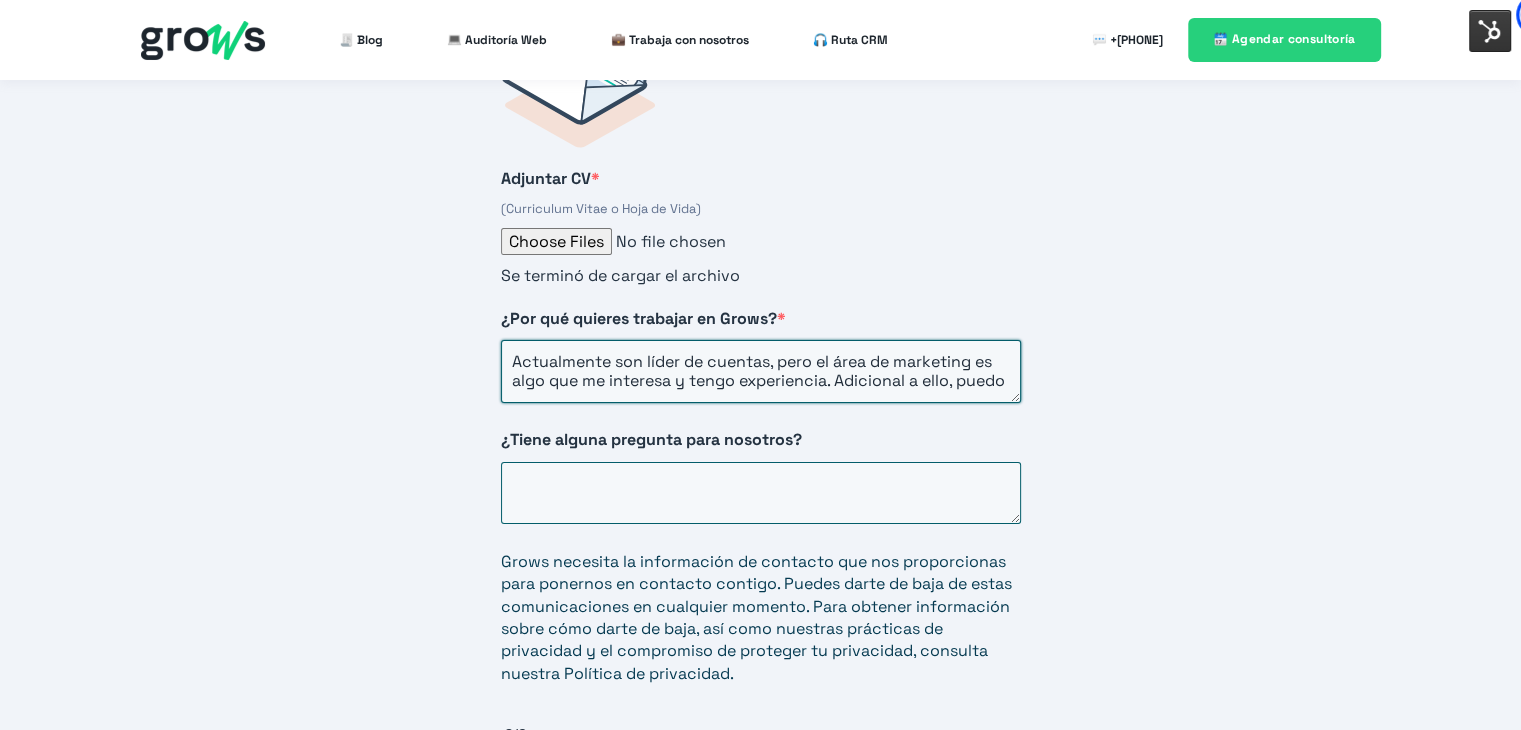scroll, scrollTop: 7, scrollLeft: 0, axis: vertical 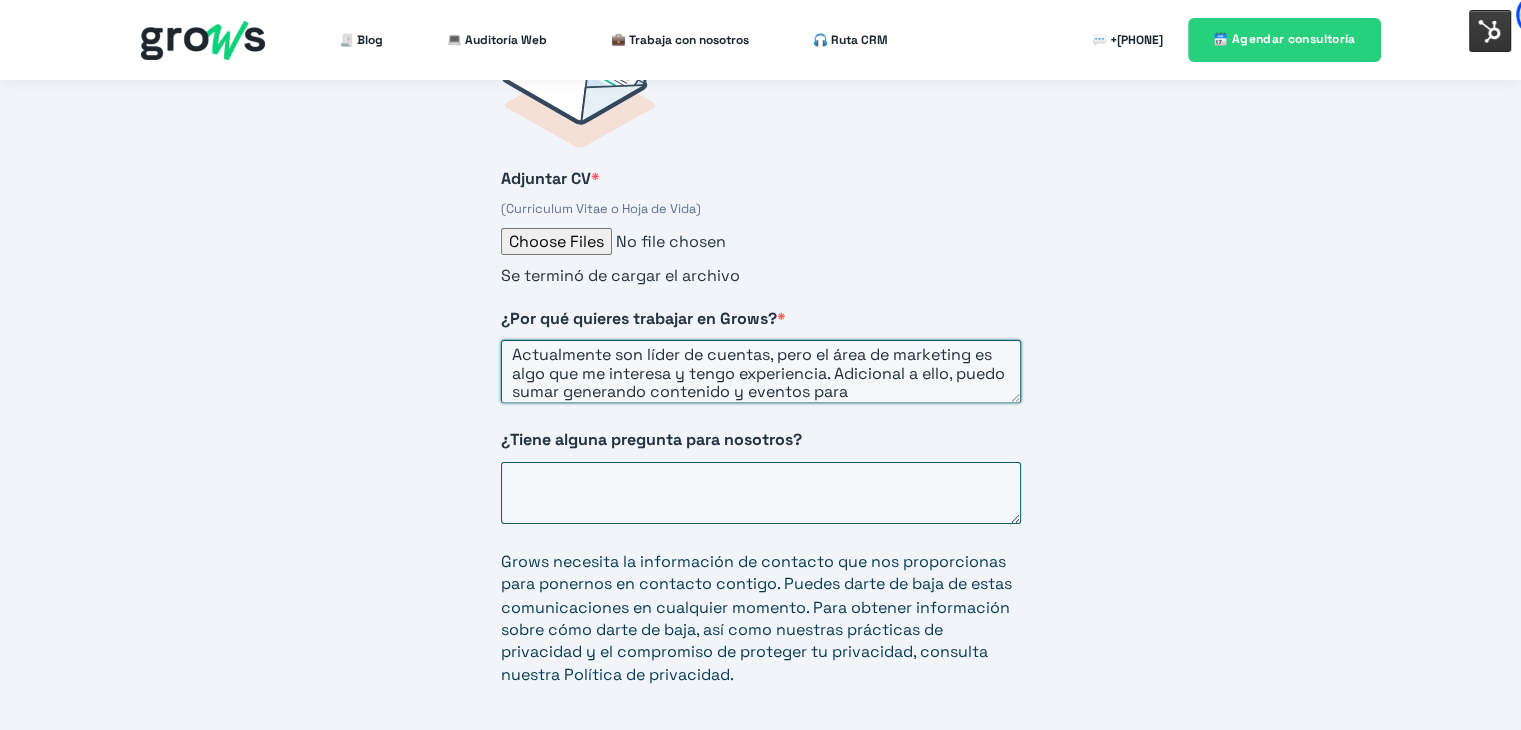 click on "Actualmente son líder de cuentas, pero el área de marketing es algo que me interesa y tengo experiencia. Adicional a ello, puedo sumar generando contenido y eventos para" at bounding box center [761, 371] 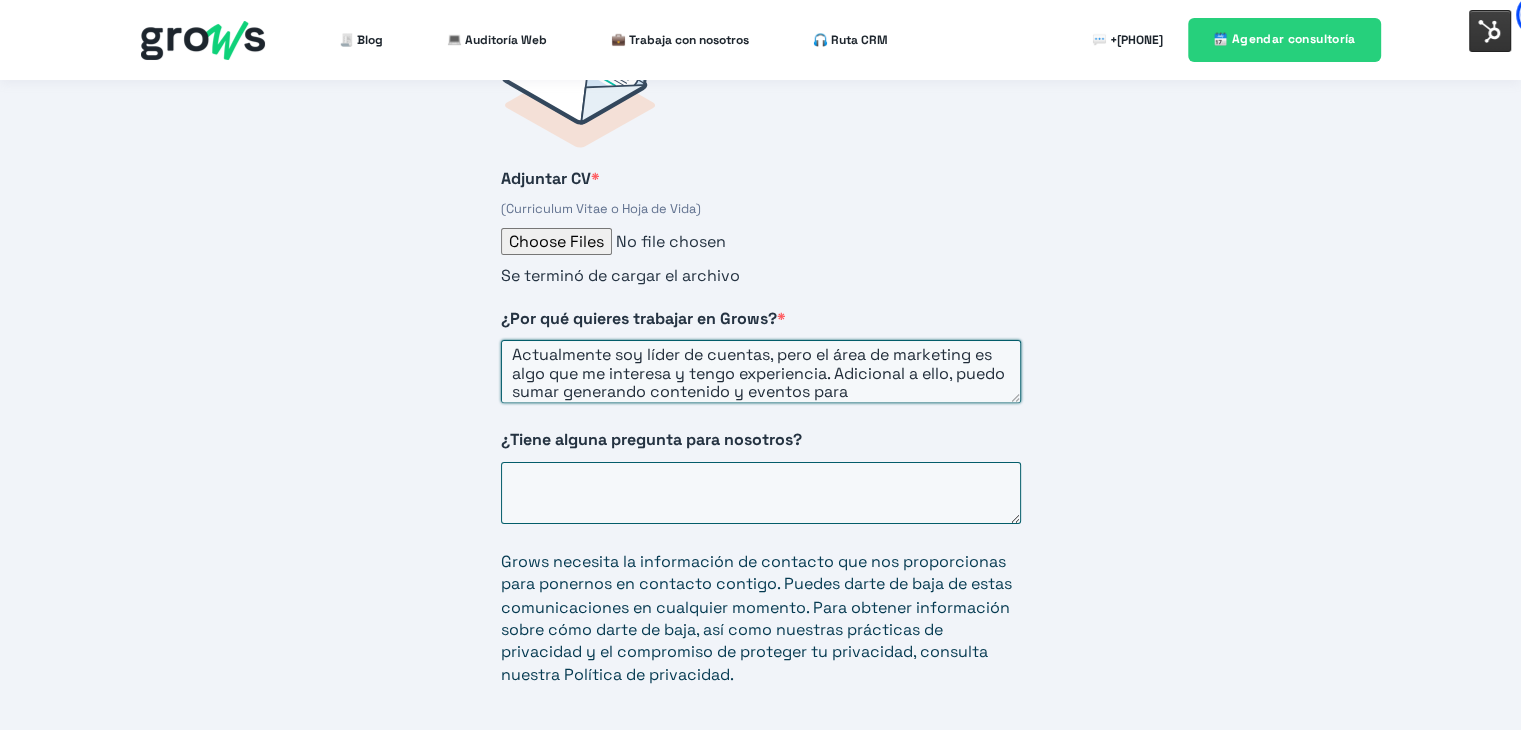 click on "Actualmente soy líder de cuentas, pero el área de marketing es algo que me interesa y tengo experiencia. Adicional a ello, puedo sumar generando contenido y eventos para" at bounding box center [761, 371] 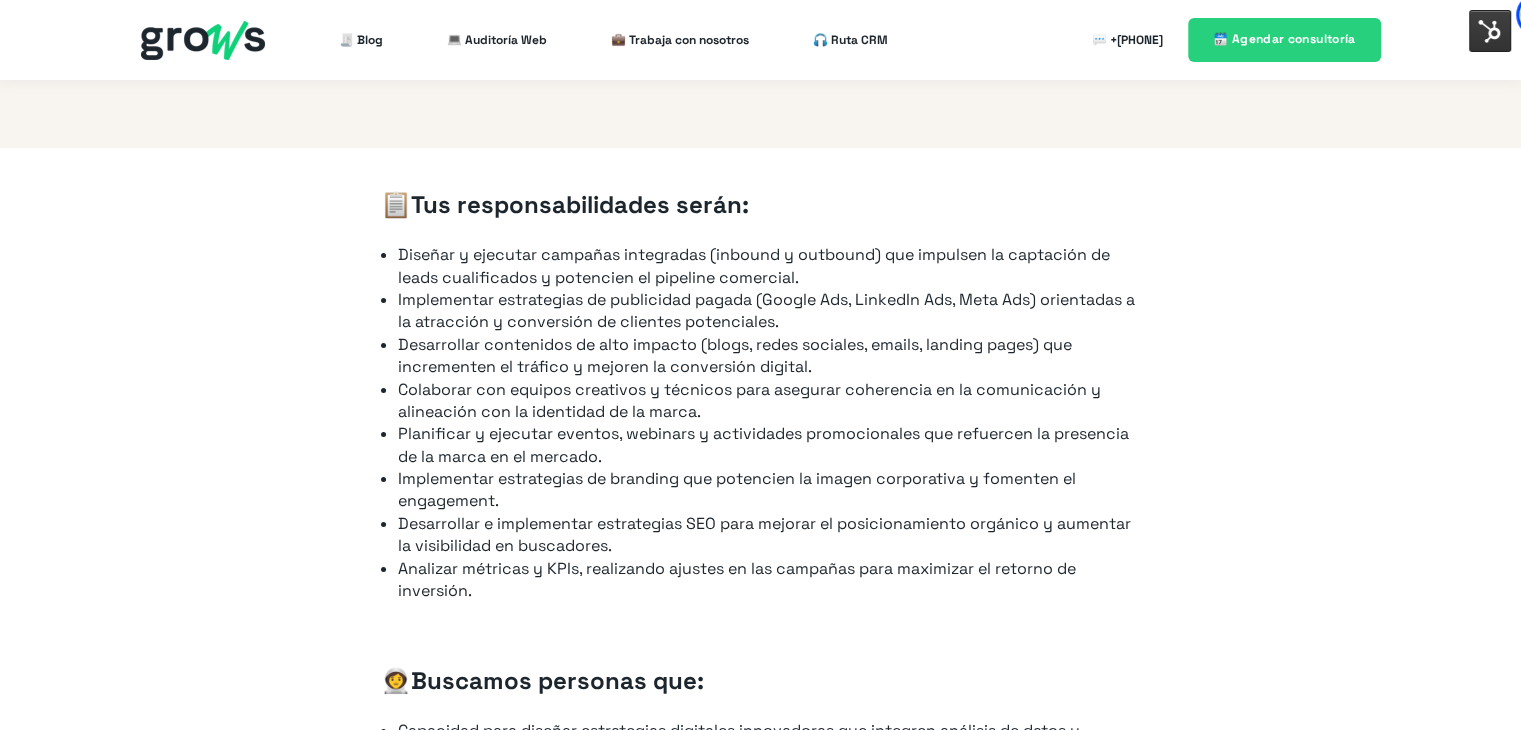 scroll, scrollTop: 1152, scrollLeft: 0, axis: vertical 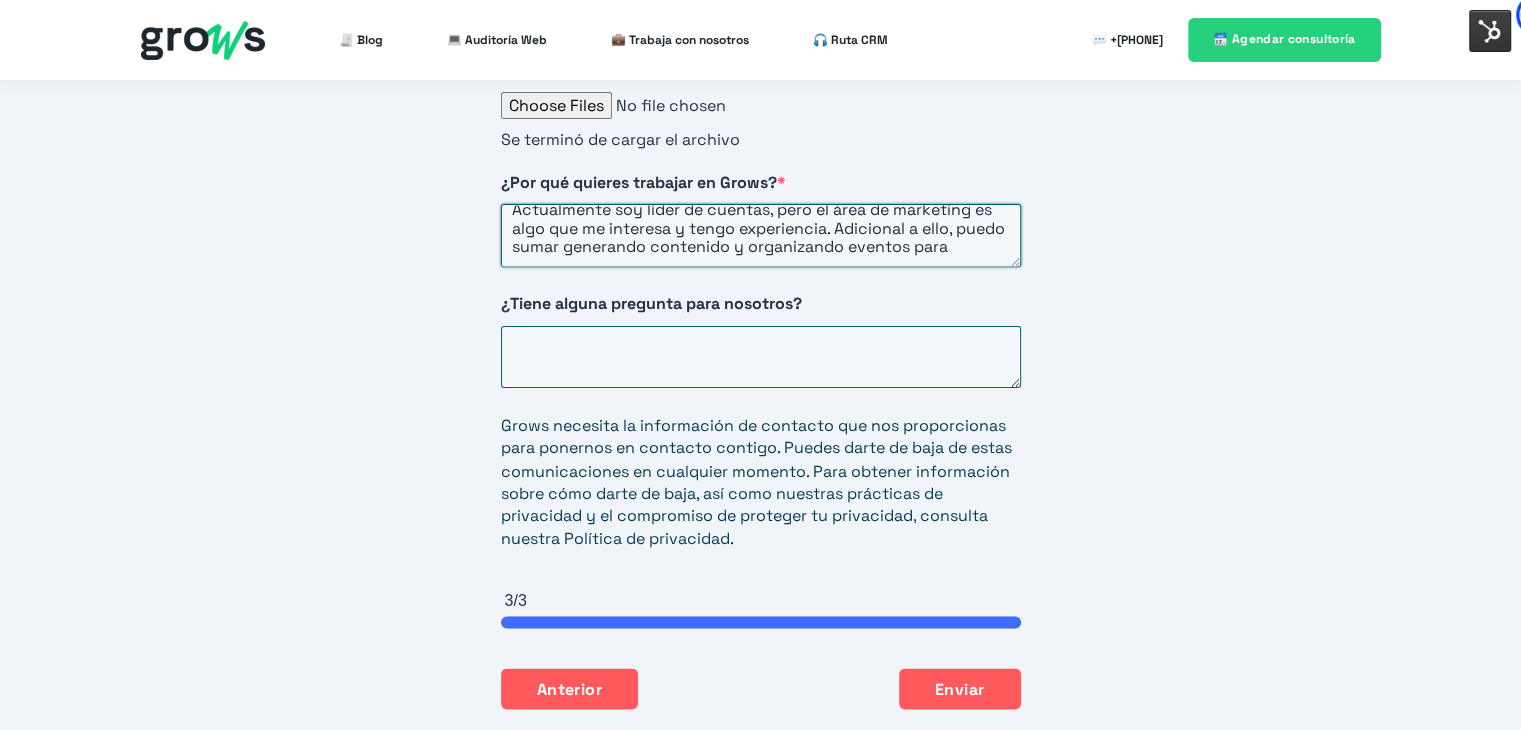 click on "Actualmente soy líder de cuentas, pero el área de marketing es algo que me interesa y tengo experiencia. Adicional a ello, puedo sumar generando contenido y organizando eventos para" at bounding box center (761, 235) 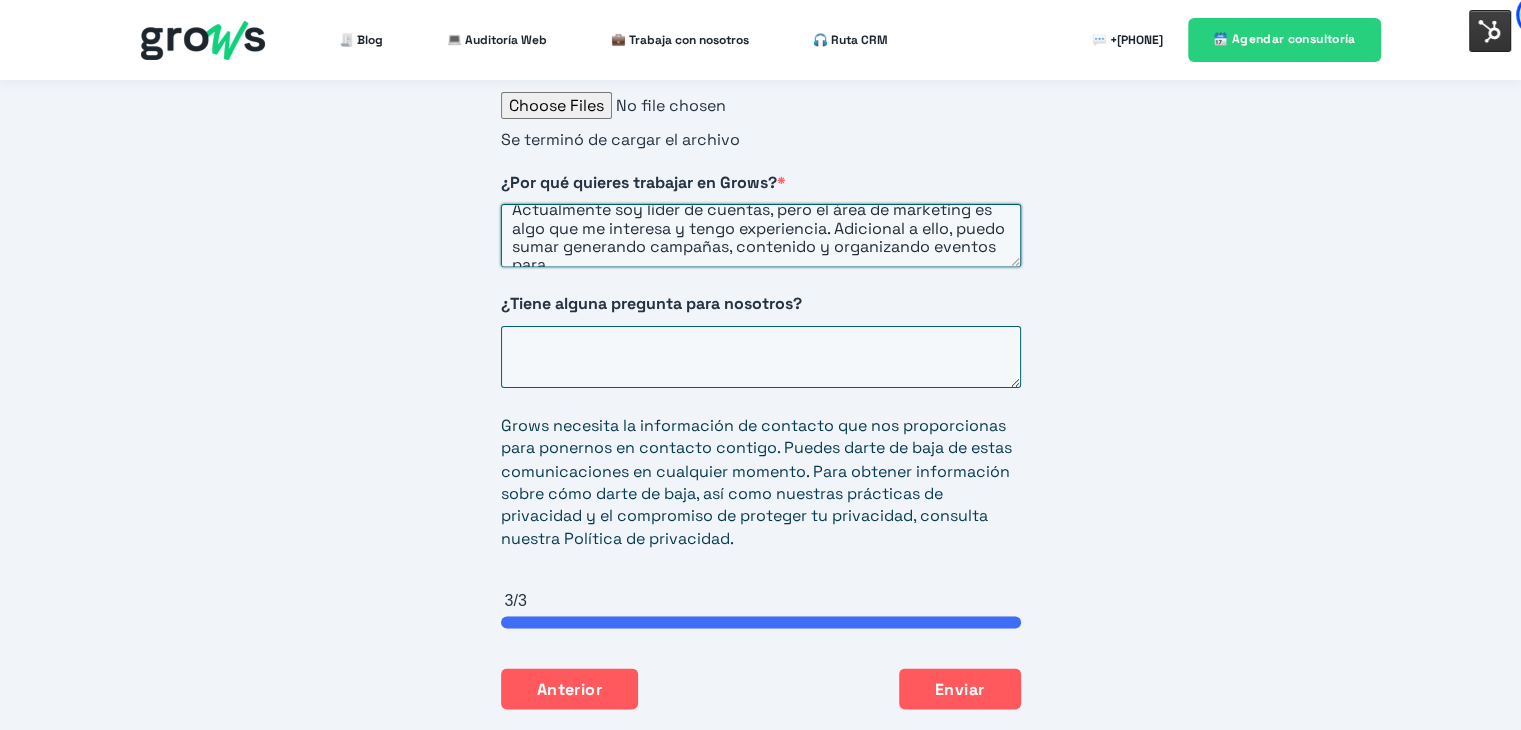 scroll, scrollTop: 0, scrollLeft: 0, axis: both 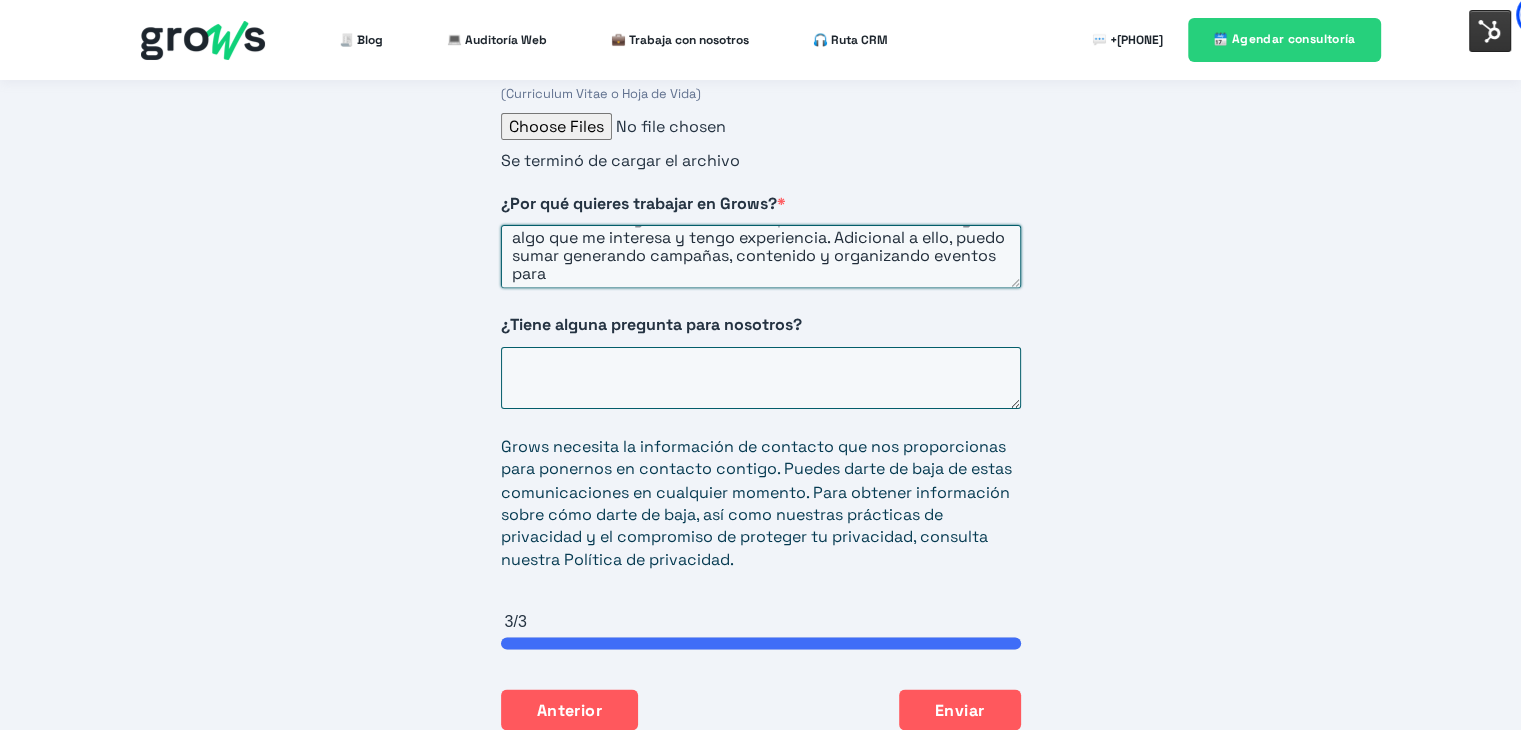 click on "Actualmente soy líder de cuentas, pero el área de marketing es algo que me interesa y tengo experiencia. Adicional a ello, puedo sumar generando campañas, contenido y organizando eventos para" at bounding box center [761, 256] 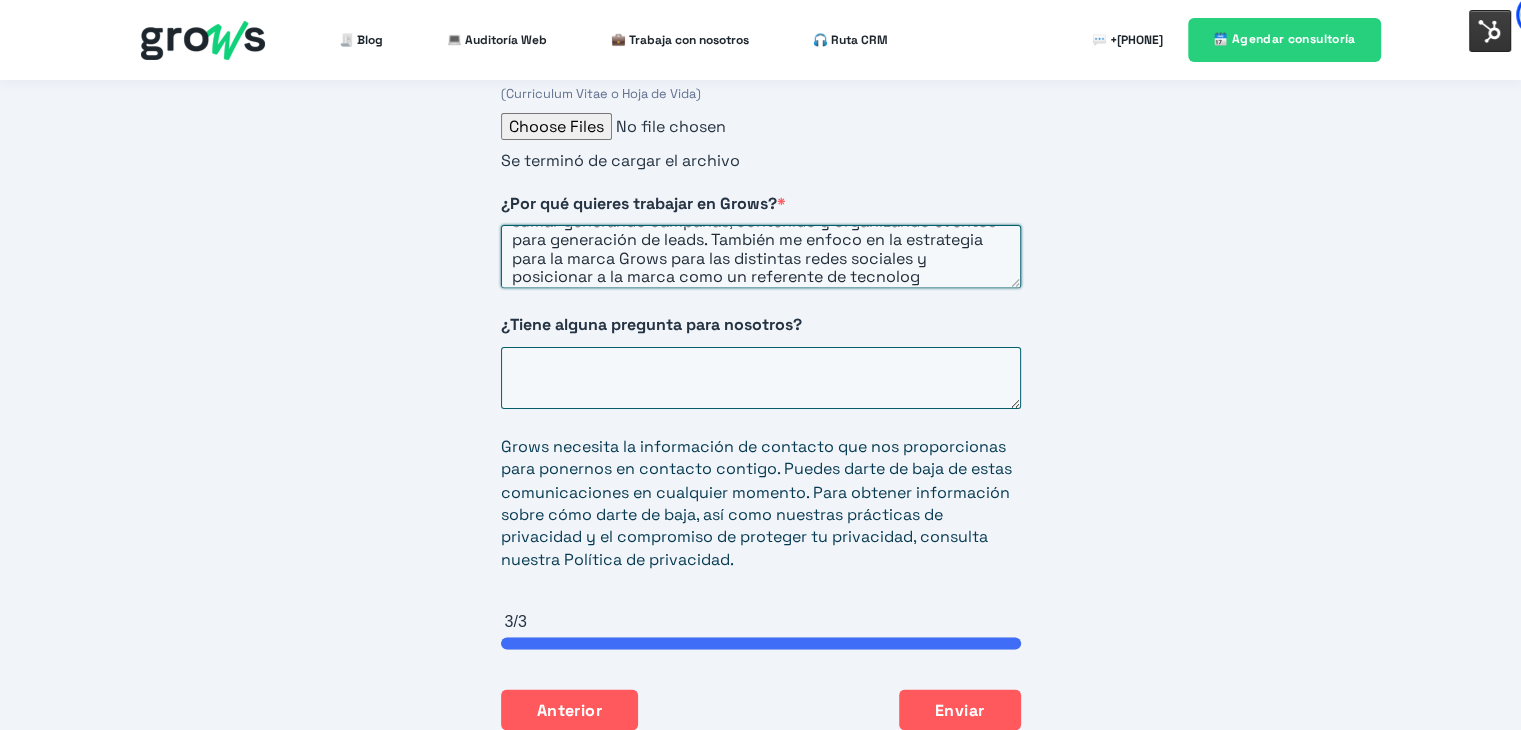 scroll, scrollTop: 80, scrollLeft: 0, axis: vertical 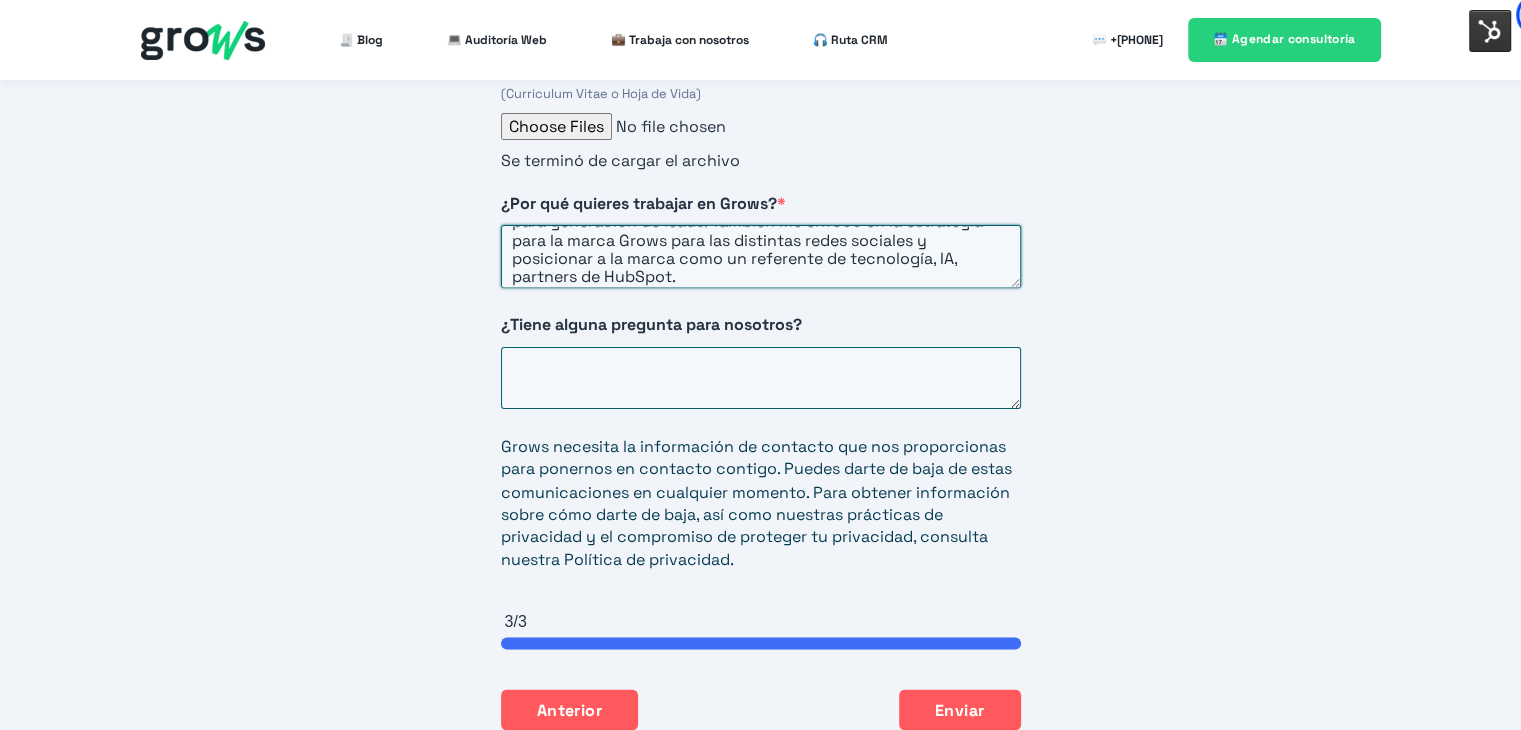 click on "Actualmente soy líder de cuentas, pero el área de marketing es algo que me interesa y tengo experiencia. Adicional a ello, puedo sumar generando campañas, contenido y organizando eventos para generación de leads. También me enfoco en la estrategia para la marca Grows para las distintas redes sociales y posicionar a la marca como un referente de tecnología, IA, partners de HubSpot." at bounding box center (761, 256) 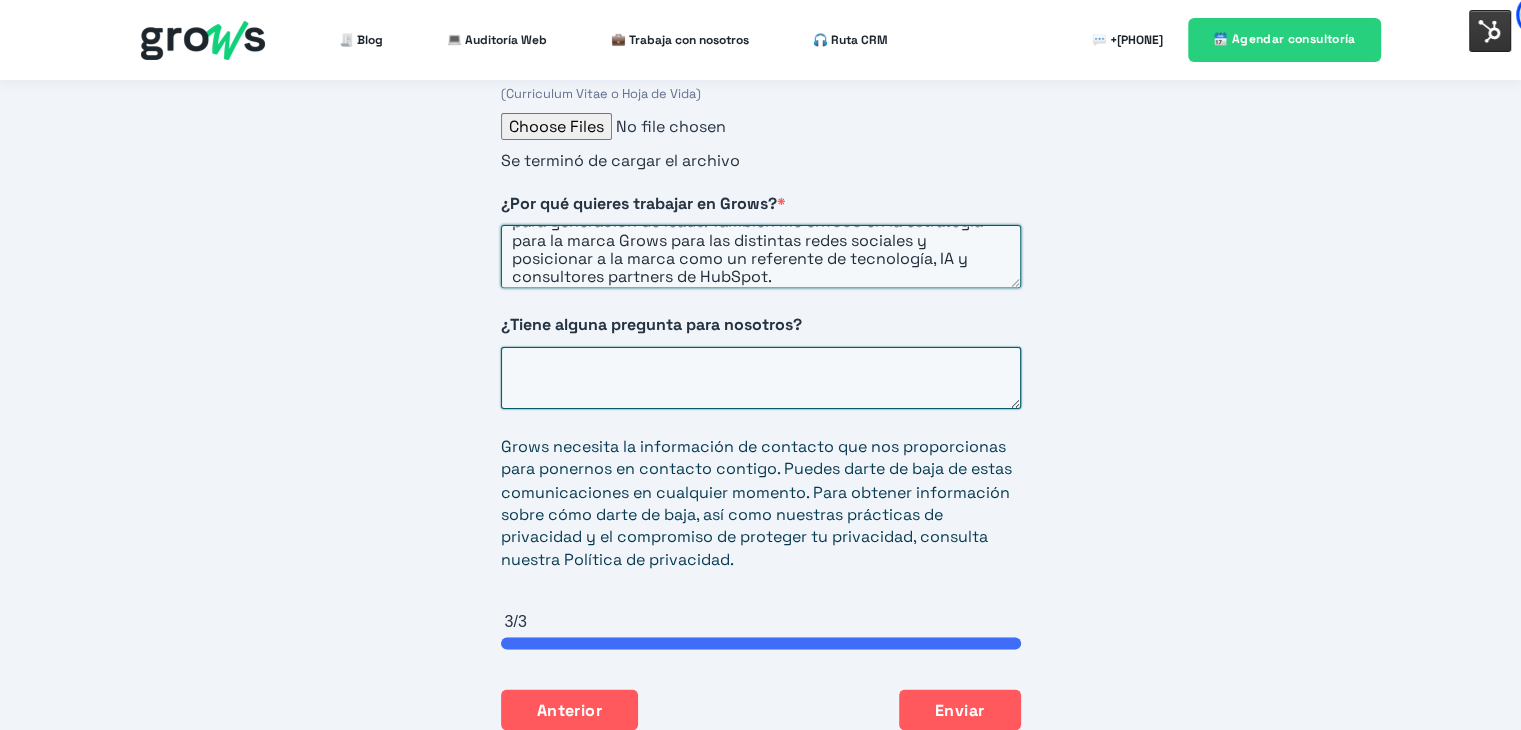 type on "Actualmente soy líder de cuentas, pero el área de marketing es algo que me interesa y tengo experiencia. Adicional a ello, puedo sumar generando campañas, contenido y organizando eventos para generación de leads. También me enfoco en la estrategia para la marca Grows para las distintas redes sociales y posicionar a la marca como un referente de tecnología, IA y consultores partners de HubSpot." 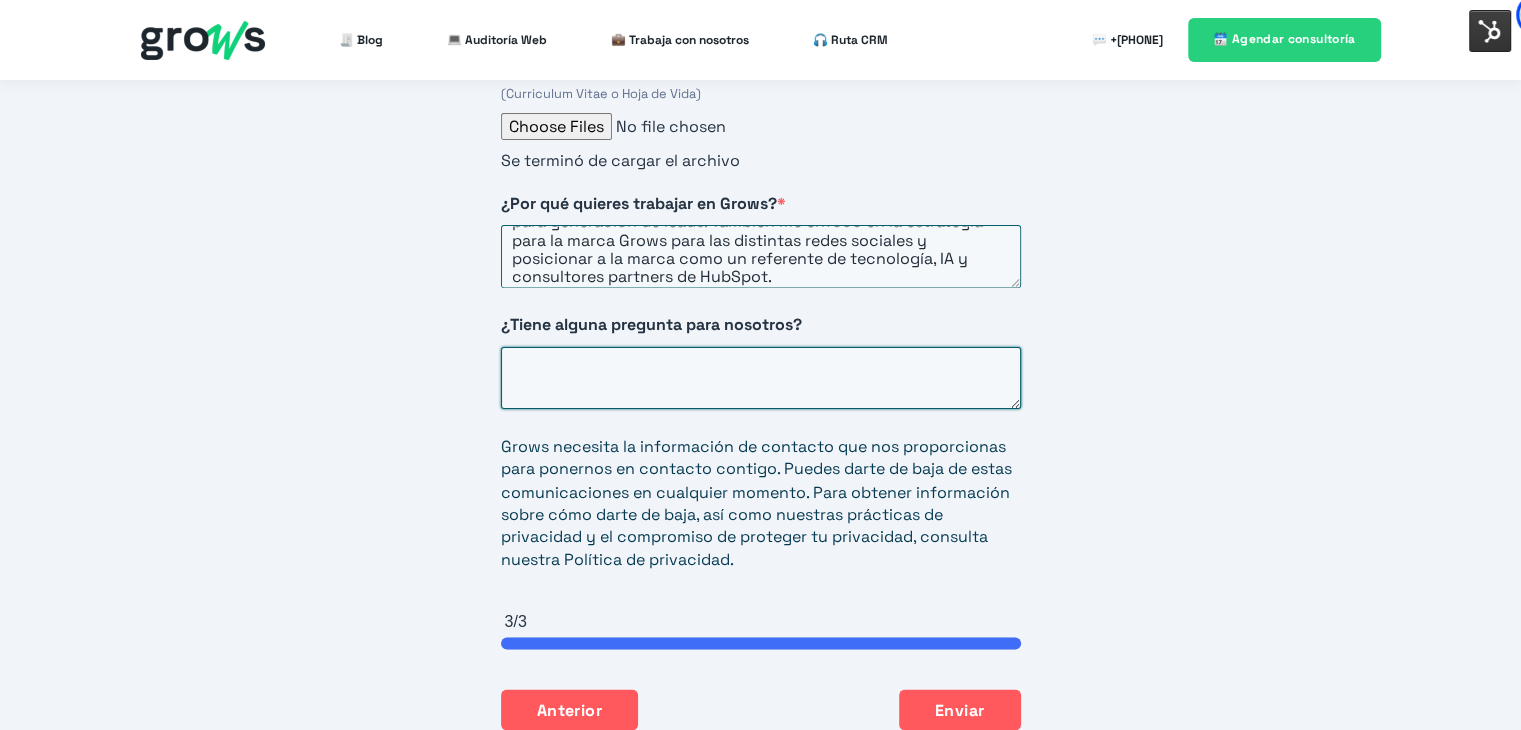 click on "¿Tiene alguna pregunta para nosotros?" at bounding box center (761, 378) 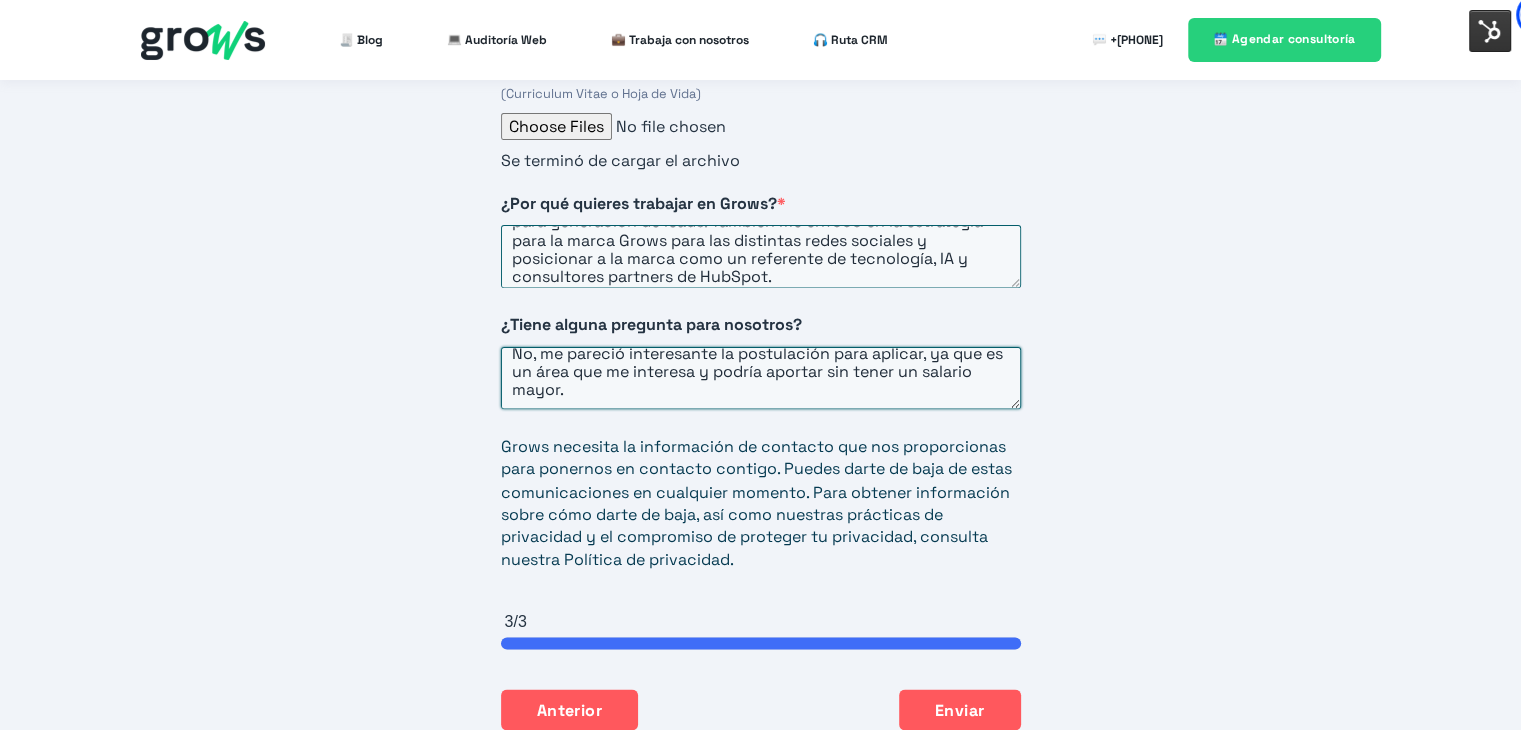 scroll, scrollTop: 18, scrollLeft: 0, axis: vertical 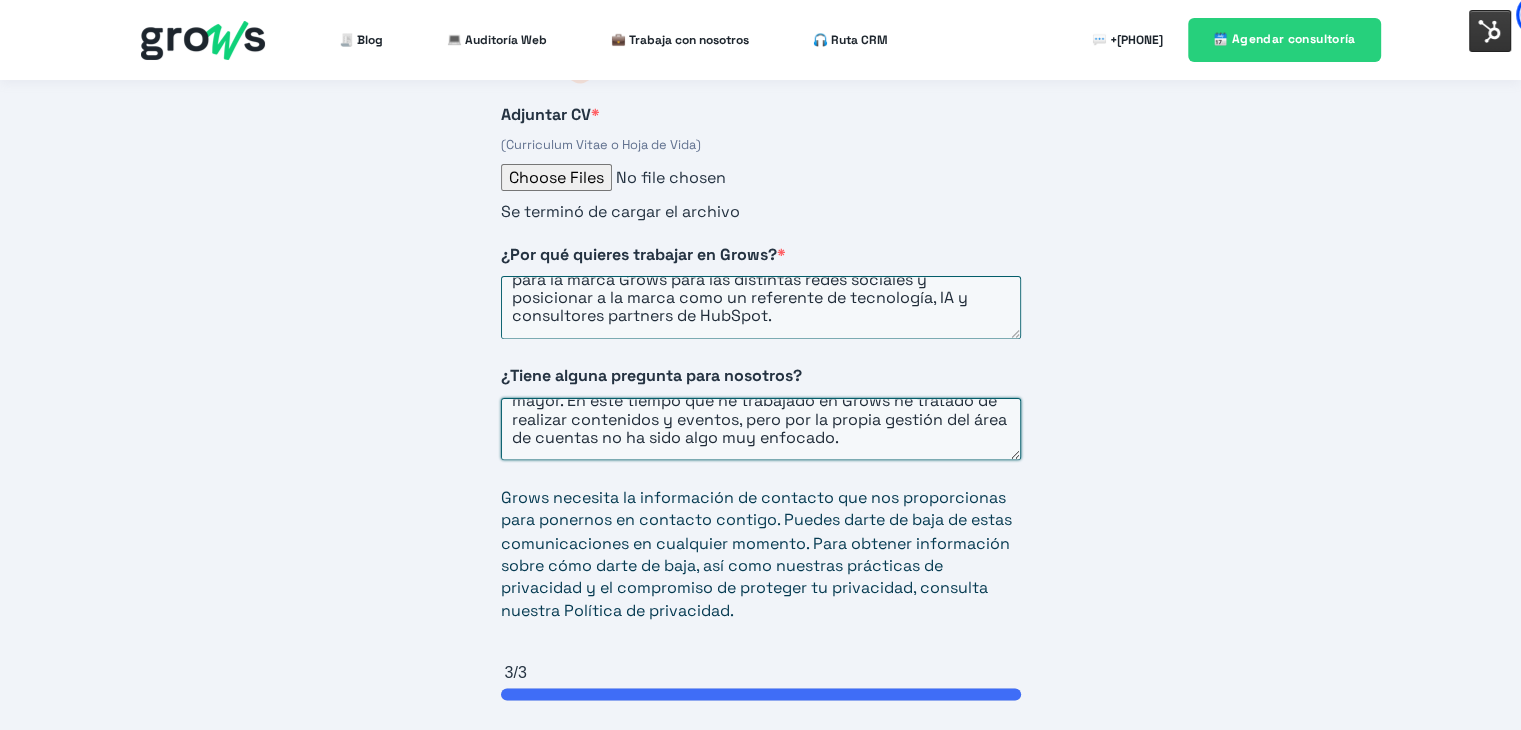 drag, startPoint x: 623, startPoint y: 404, endPoint x: 1057, endPoint y: 497, distance: 443.85245 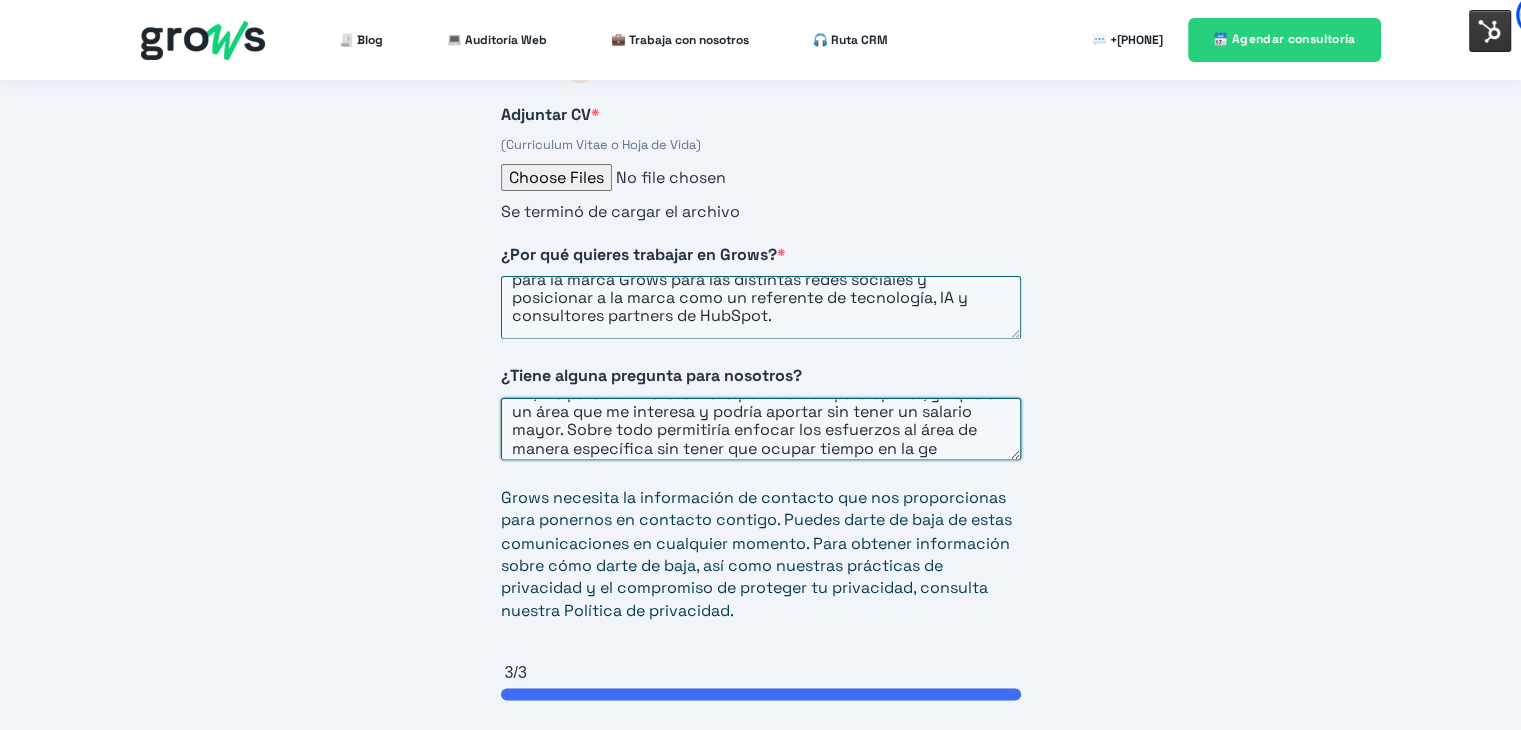 scroll, scrollTop: 44, scrollLeft: 0, axis: vertical 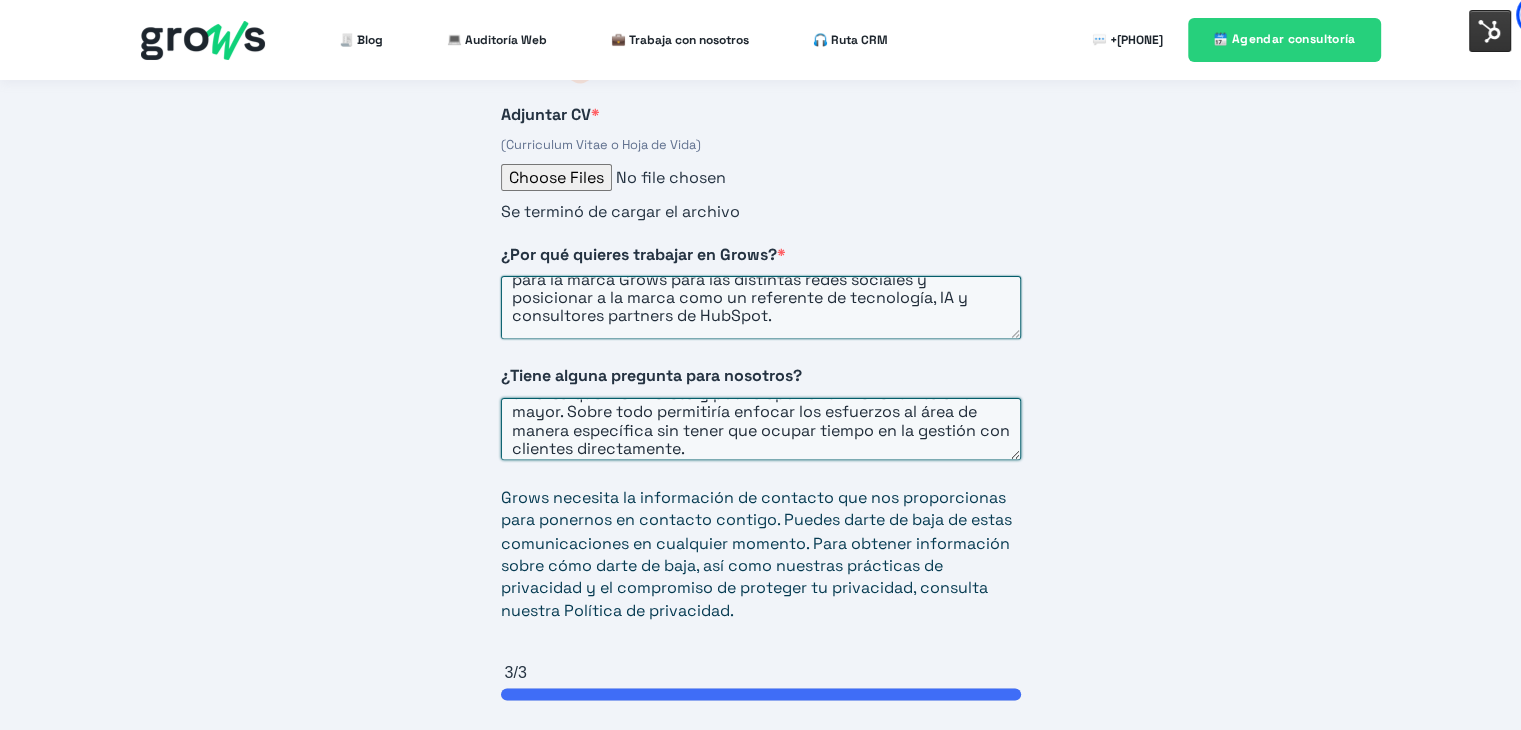 type on "No, me pareció interesante la postulación para aplicar, ya que es un área que me interesa y podría aportar sin tener un salario mayor. Sobre todo permitiría enfocar los esfuerzos al área de manera específica sin tener que ocupar tiempo en la gestión con clientes directamente." 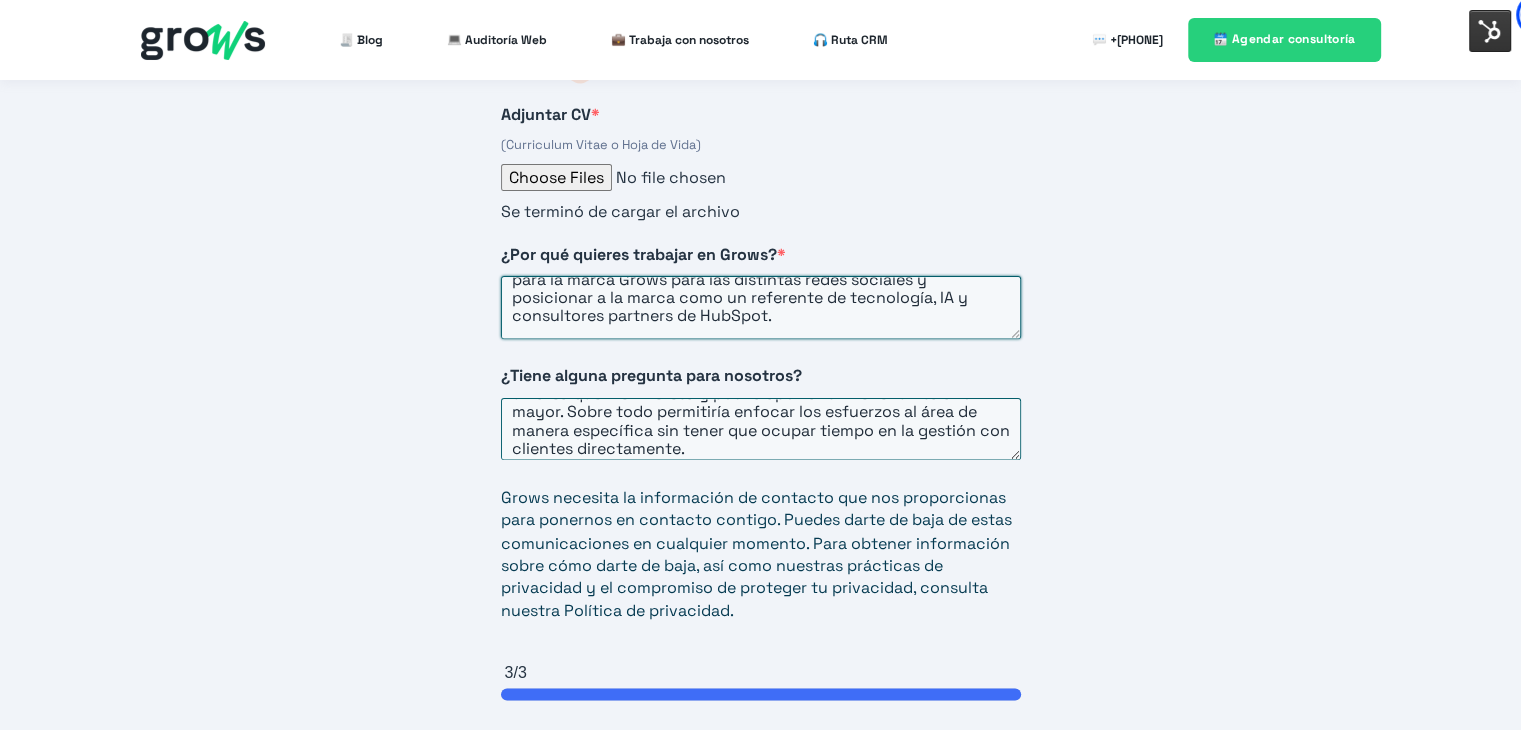click on "Actualmente soy líder de cuentas, pero el área de marketing es algo que me interesa y tengo experiencia. Adicional a ello, puedo sumar generando campañas, contenido y organizando eventos para generación de leads. También me enfoco en la estrategia para la marca Grows para las distintas redes sociales y posicionar a la marca como un referente de tecnología, IA y consultores partners de HubSpot." at bounding box center (761, 307) 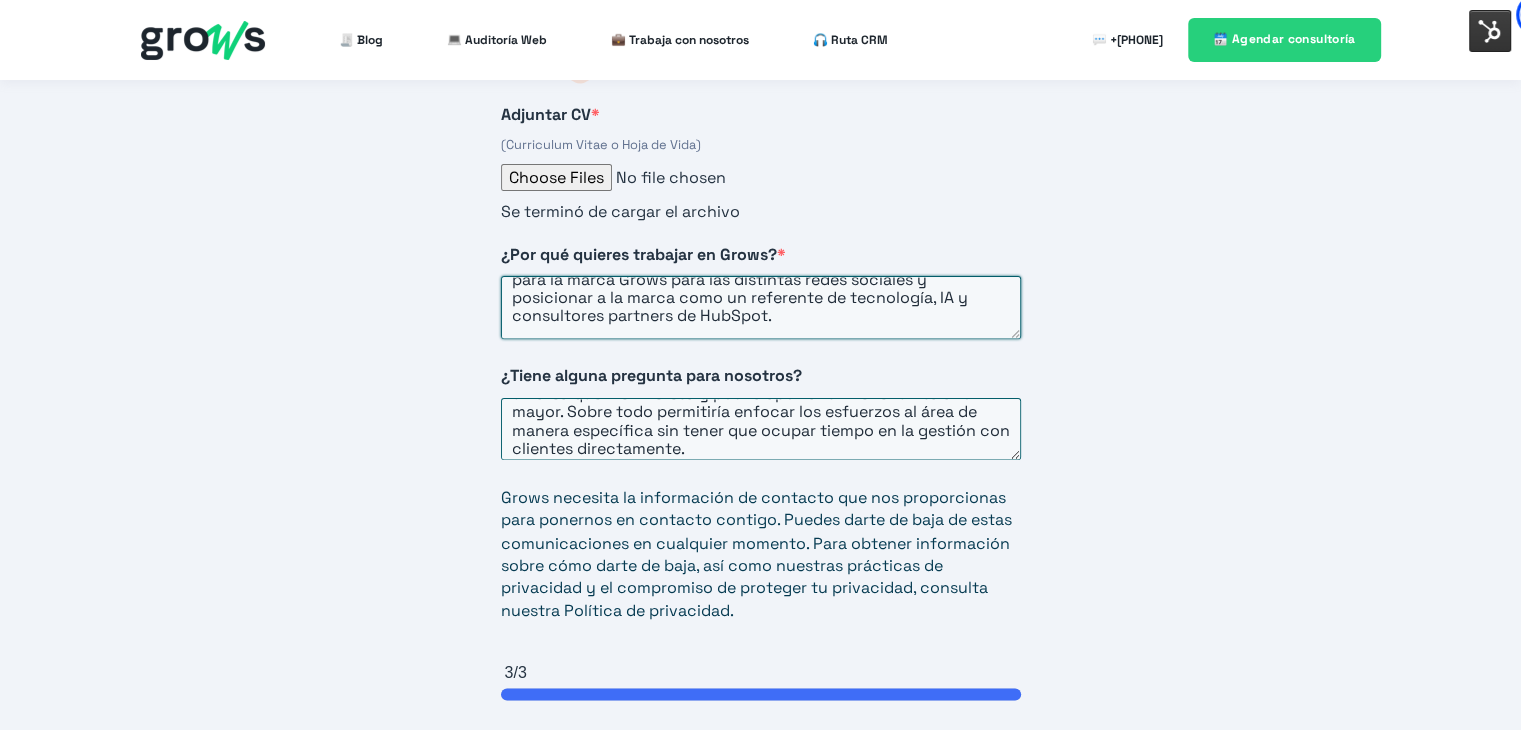 paste on "En este tiempo que he trabajado en Grows he tratado de realizar contenidos y eventos, pero por la propia gestión del área de cuentas no ha sido algo muy enfocado." 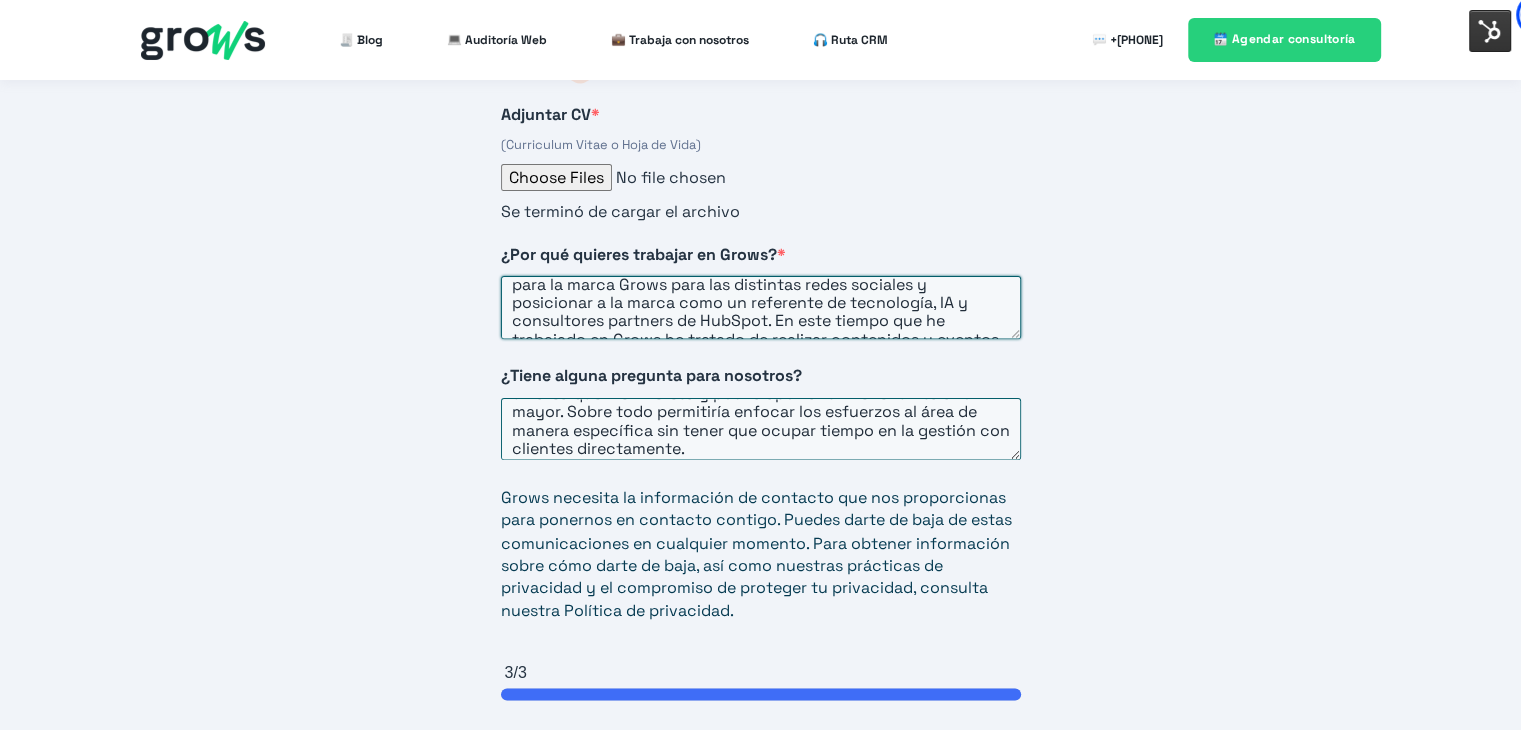 scroll, scrollTop: 88, scrollLeft: 0, axis: vertical 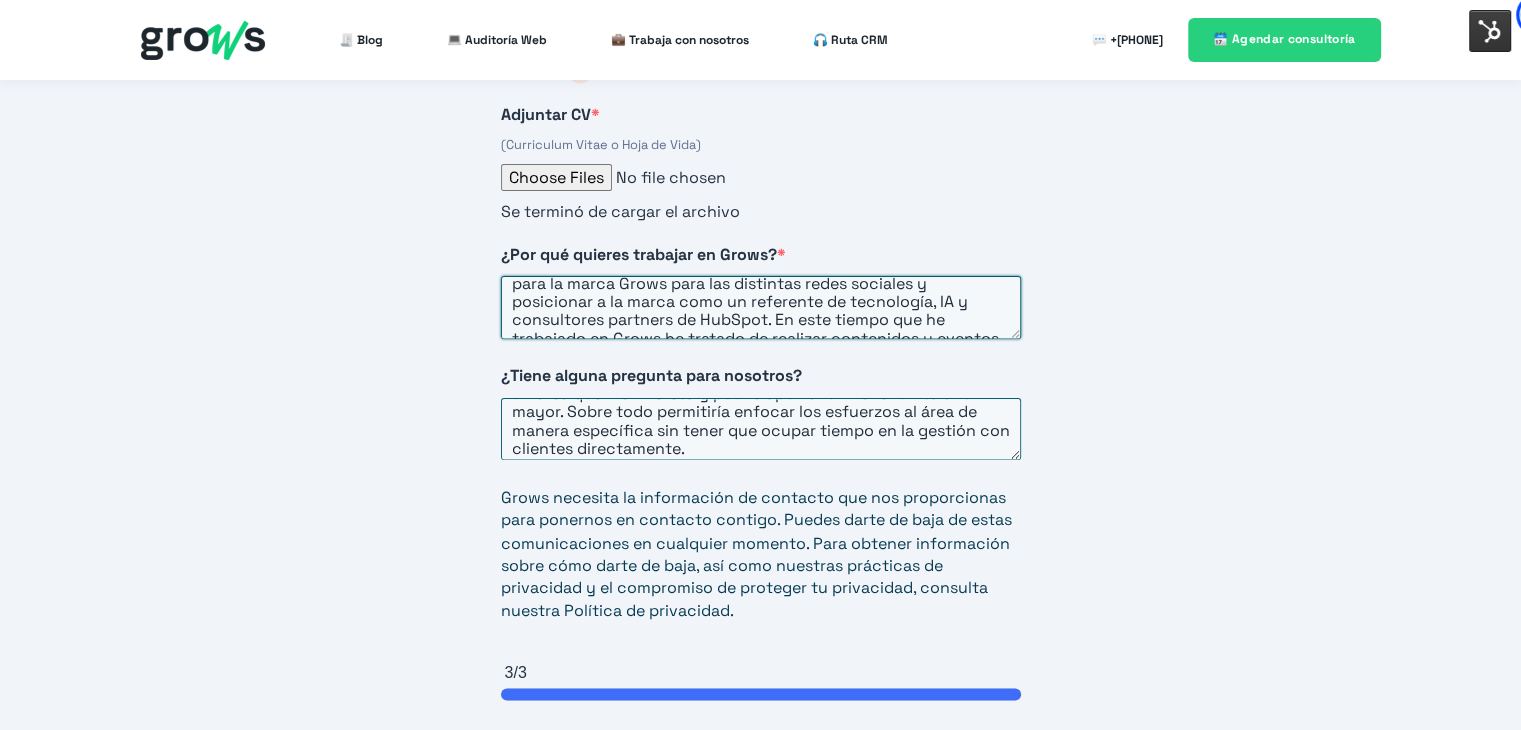 click on "Actualmente soy líder de cuentas, pero el área de marketing es algo que me interesa y tengo experiencia. Adicional a ello, puedo sumar generando campañas, contenido y organizando eventos para generación de leads. También me enfoco en la estrategia para la marca Grows para las distintas redes sociales y posicionar a la marca como un referente de tecnología, IA y consultores partners de HubSpot. En este tiempo que he trabajado en Grows he tratado de realizar contenidos y eventos, pero por la propia gestión del área de cuentas no ha sido algo muy enfocado." at bounding box center [761, 307] 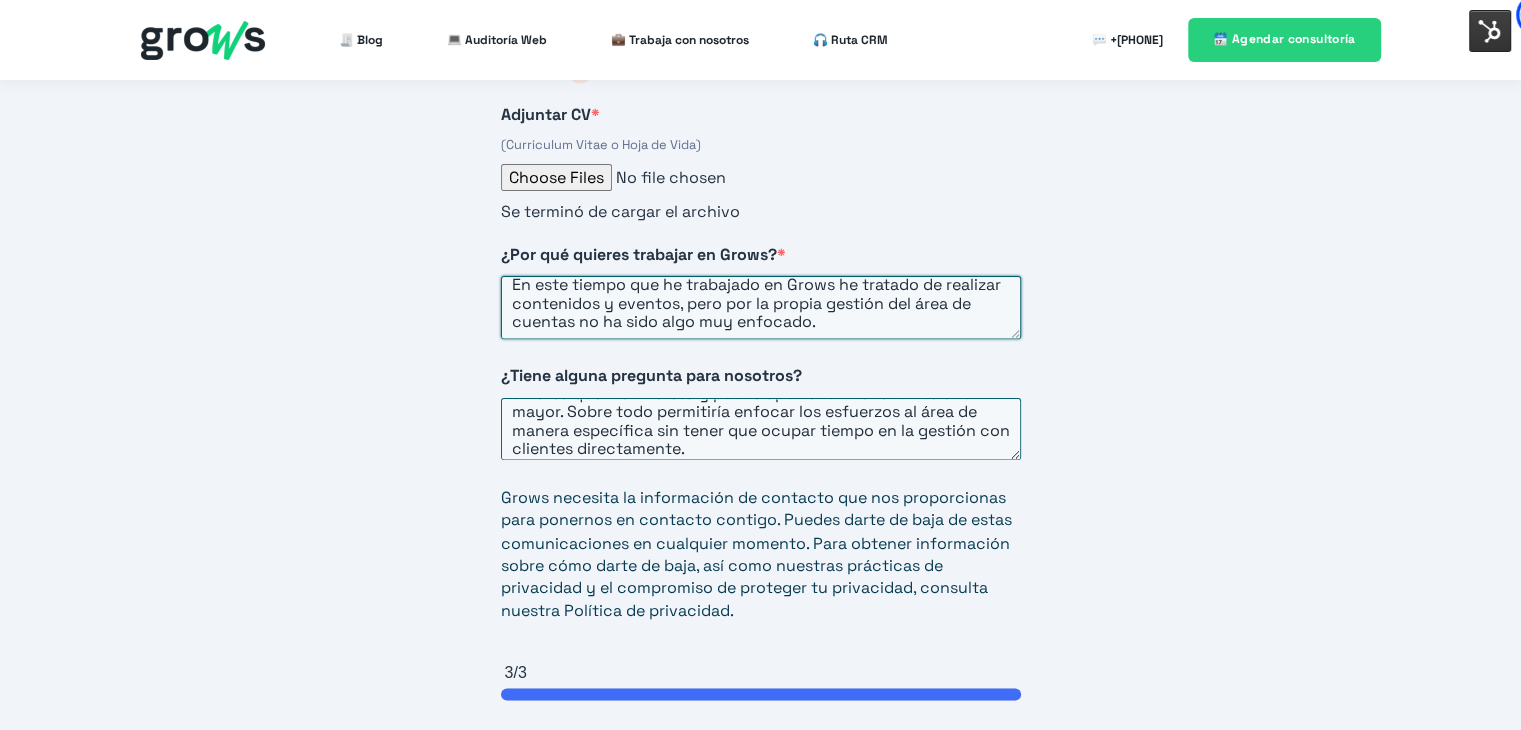 scroll, scrollTop: 165, scrollLeft: 0, axis: vertical 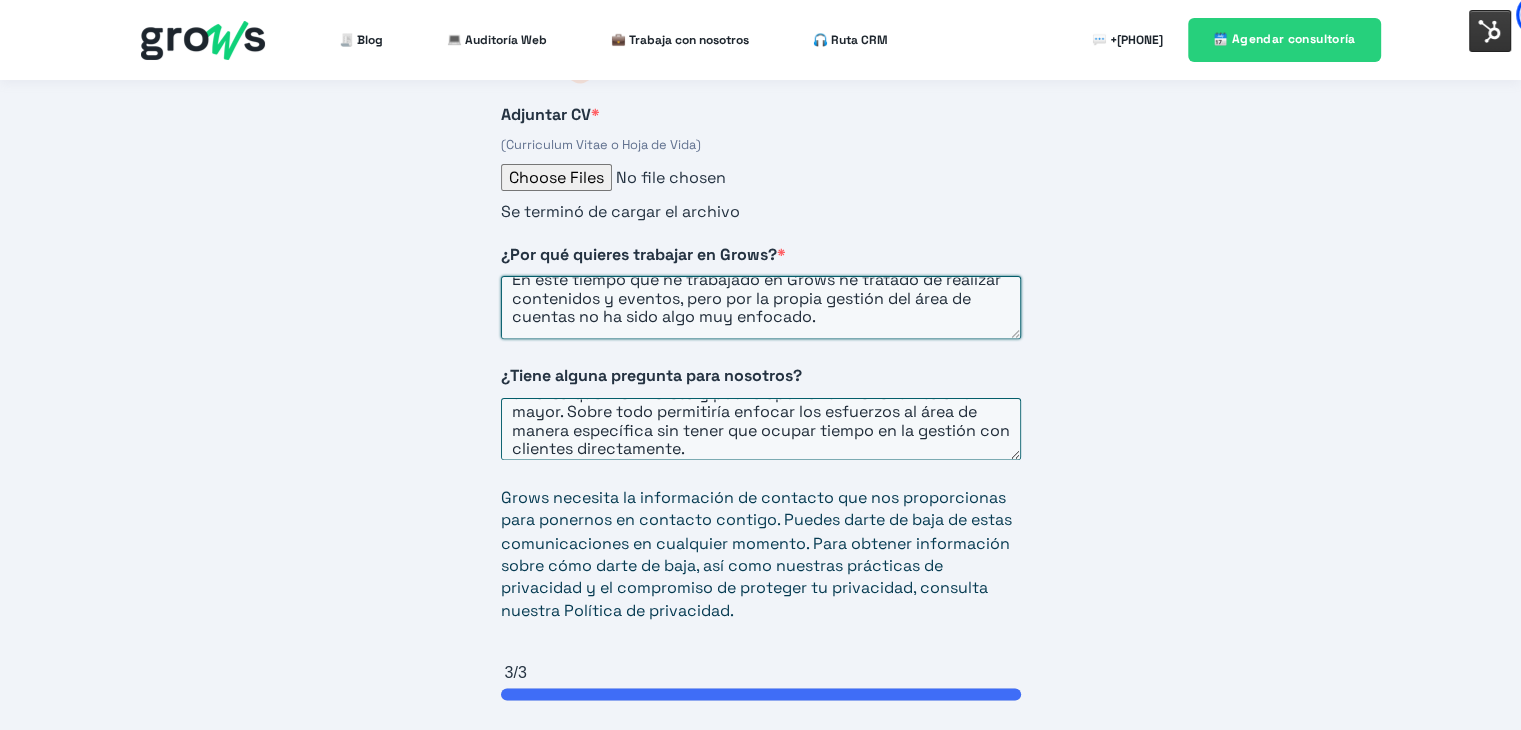 click on "Actualmente soy líder de cuentas, pero el área de marketing es algo que me interesa y tengo experiencia. Adicional a ello, puedo sumar generando campañas, contenido y organizando eventos para generación de leads. También me enfoco en la estrategia para la marca Grows para las distintas redes sociales y posicionar a la marca como un referente de tecnología, IA y consultores partners de HubSpot.
En este tiempo que he trabajado en Grows he tratado de realizar contenidos y eventos, pero por la propia gestión del área de cuentas no ha sido algo muy enfocado." at bounding box center [761, 307] 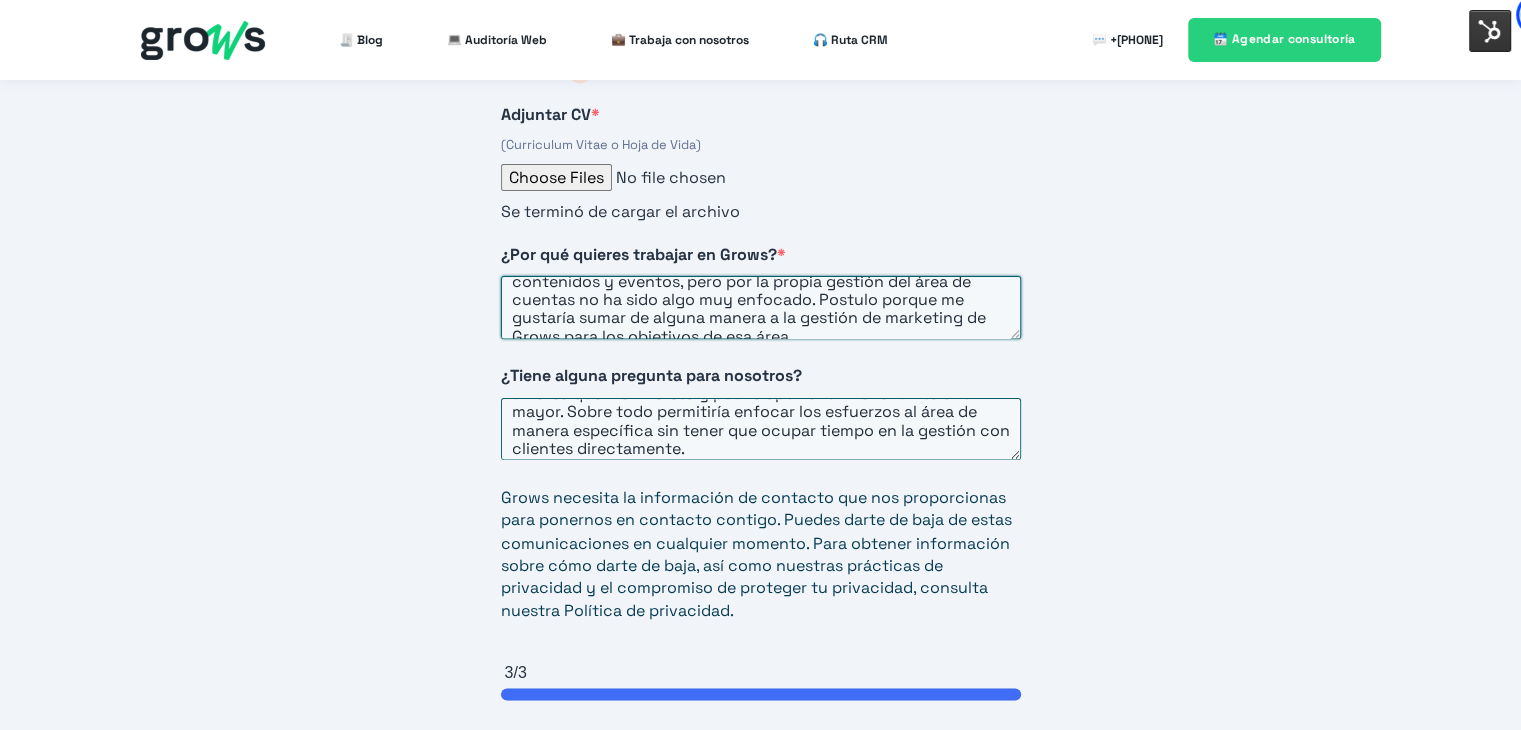 scroll, scrollTop: 202, scrollLeft: 0, axis: vertical 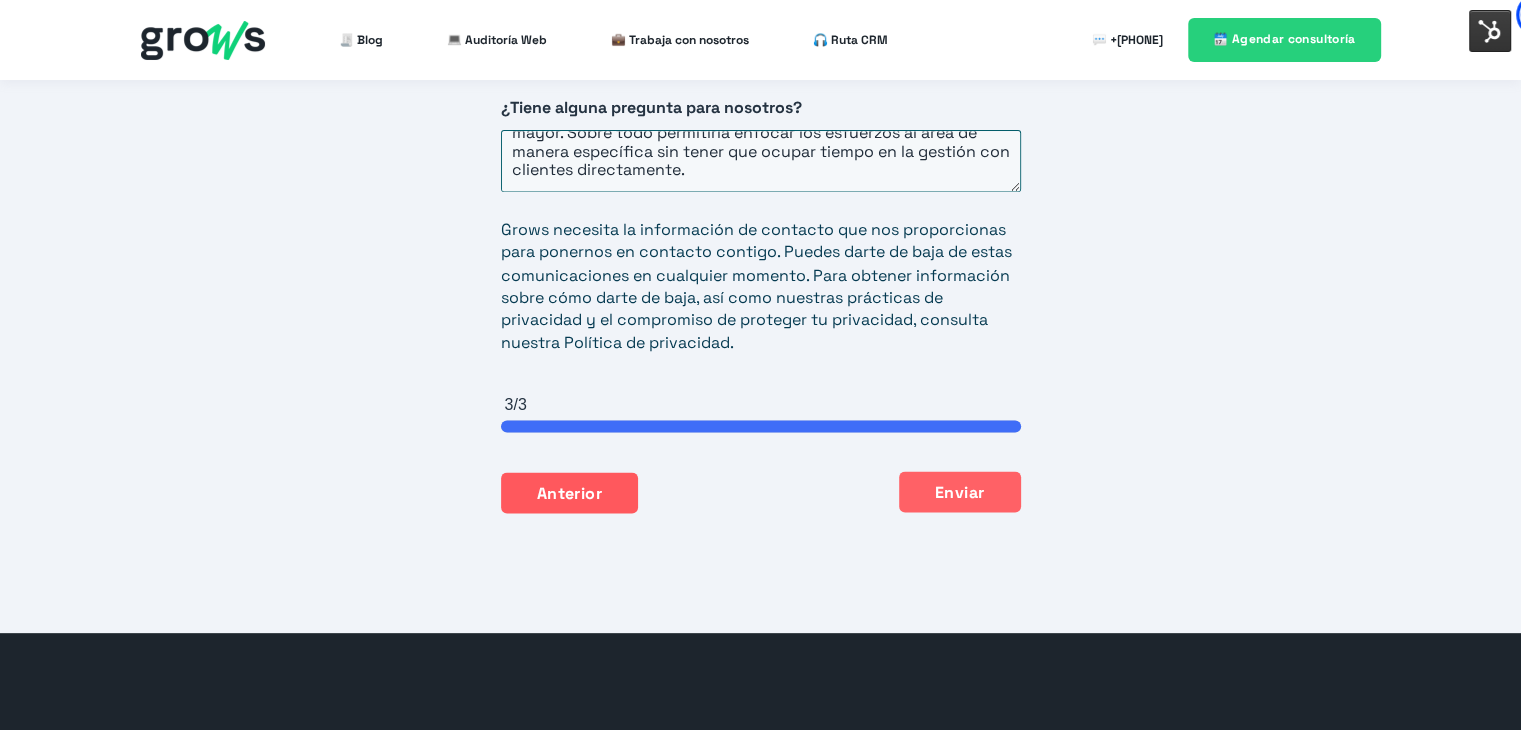 type on "Actualmente soy líder de cuentas, pero el área de marketing es algo que me interesa y tengo experiencia. Adicional a ello, puedo sumar generando campañas, contenido y organizando eventos para generación de leads. También me enfoco en la estrategia para la marca Grows para las distintas redes sociales y posicionar a la marca como un referente de tecnología, IA y consultores partners de HubSpot.
En este tiempo que he trabajado en Grows he tratado de realizar contenidos y eventos, pero por la propia gestión del área de cuentas no ha sido algo muy enfocado. Postulo porque me gustaría sumar de alguna manera a la gestión de marketing de Grows para los objetivos de esa área." 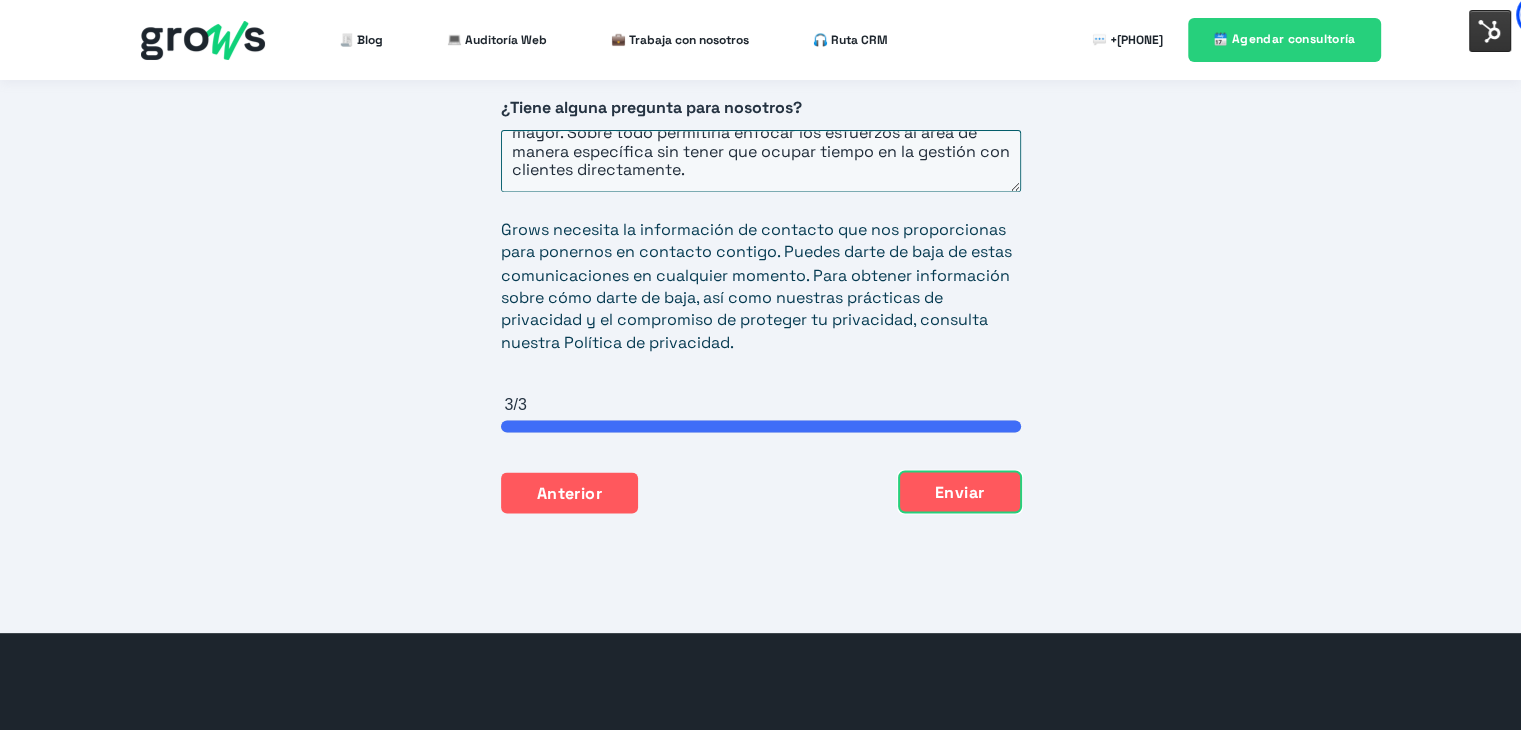 click on "Enviar" at bounding box center [960, 492] 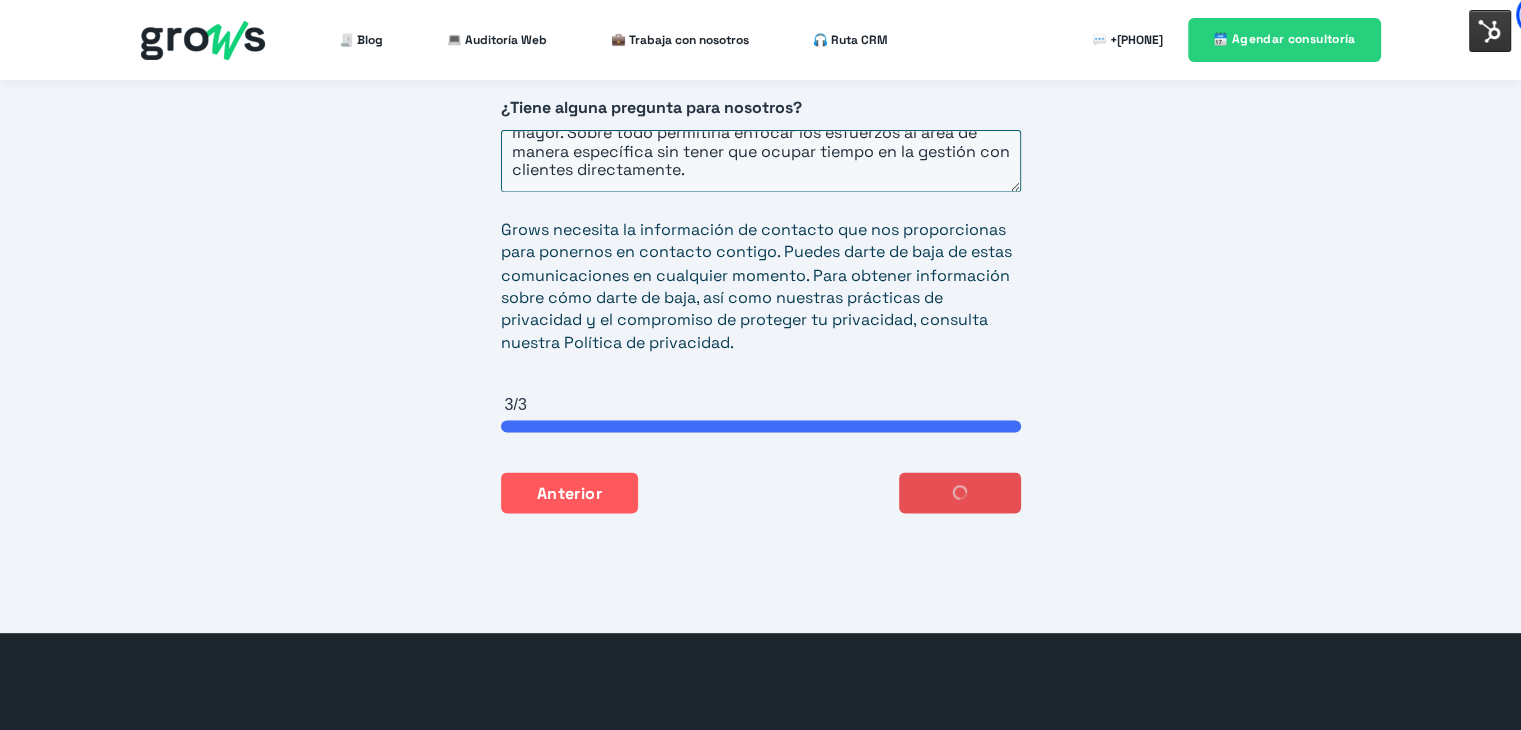 scroll, scrollTop: 2946, scrollLeft: 0, axis: vertical 